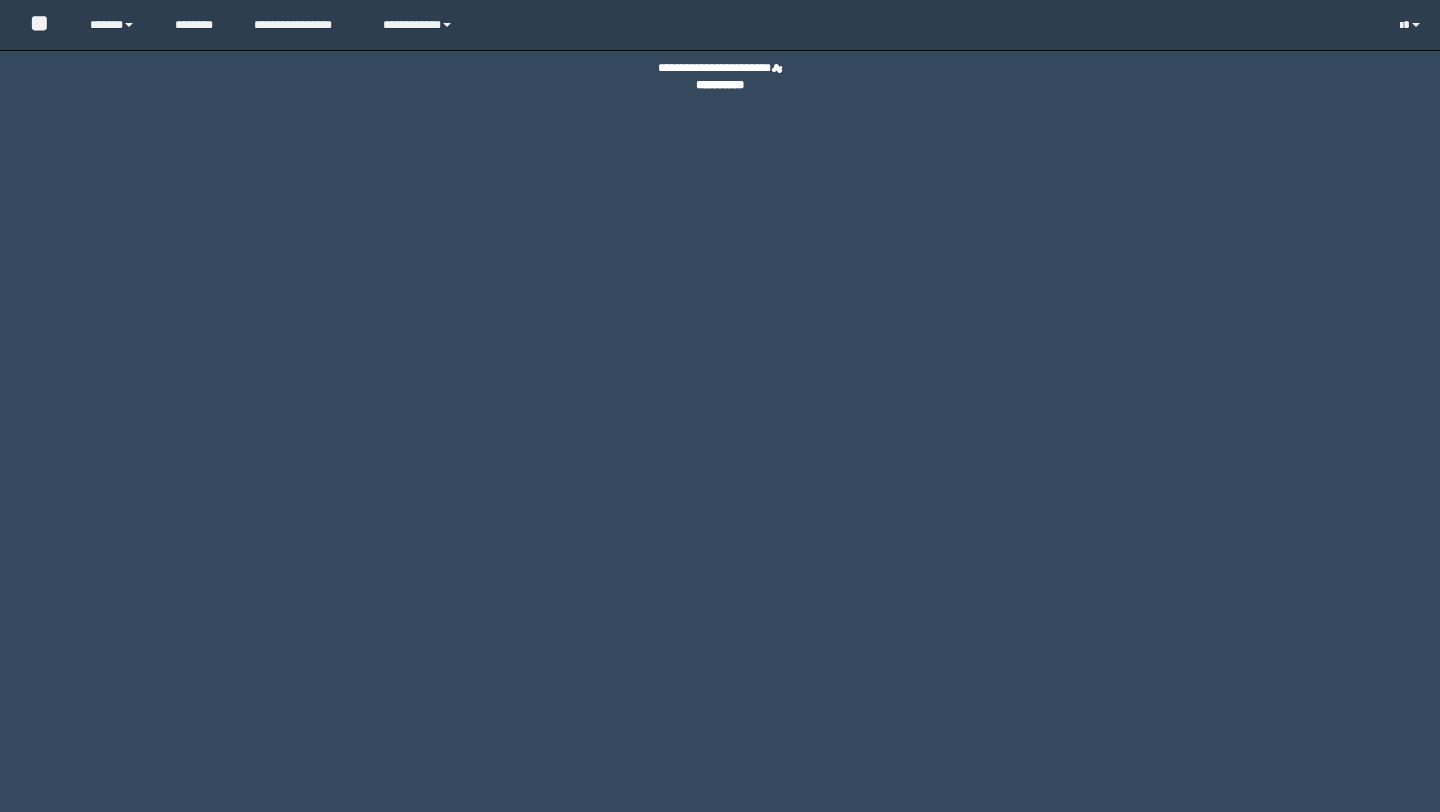 scroll, scrollTop: 0, scrollLeft: 0, axis: both 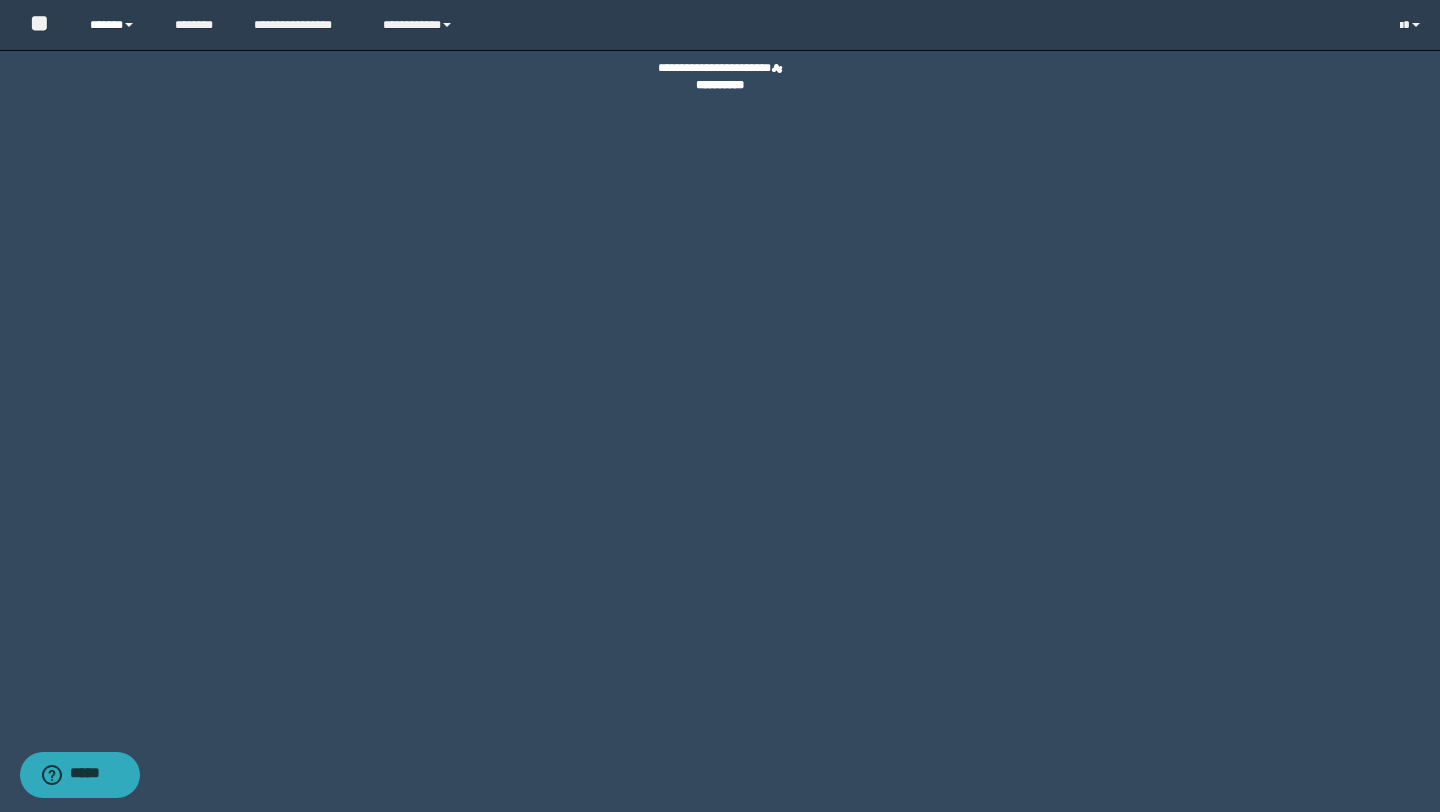 click on "******" at bounding box center [117, 25] 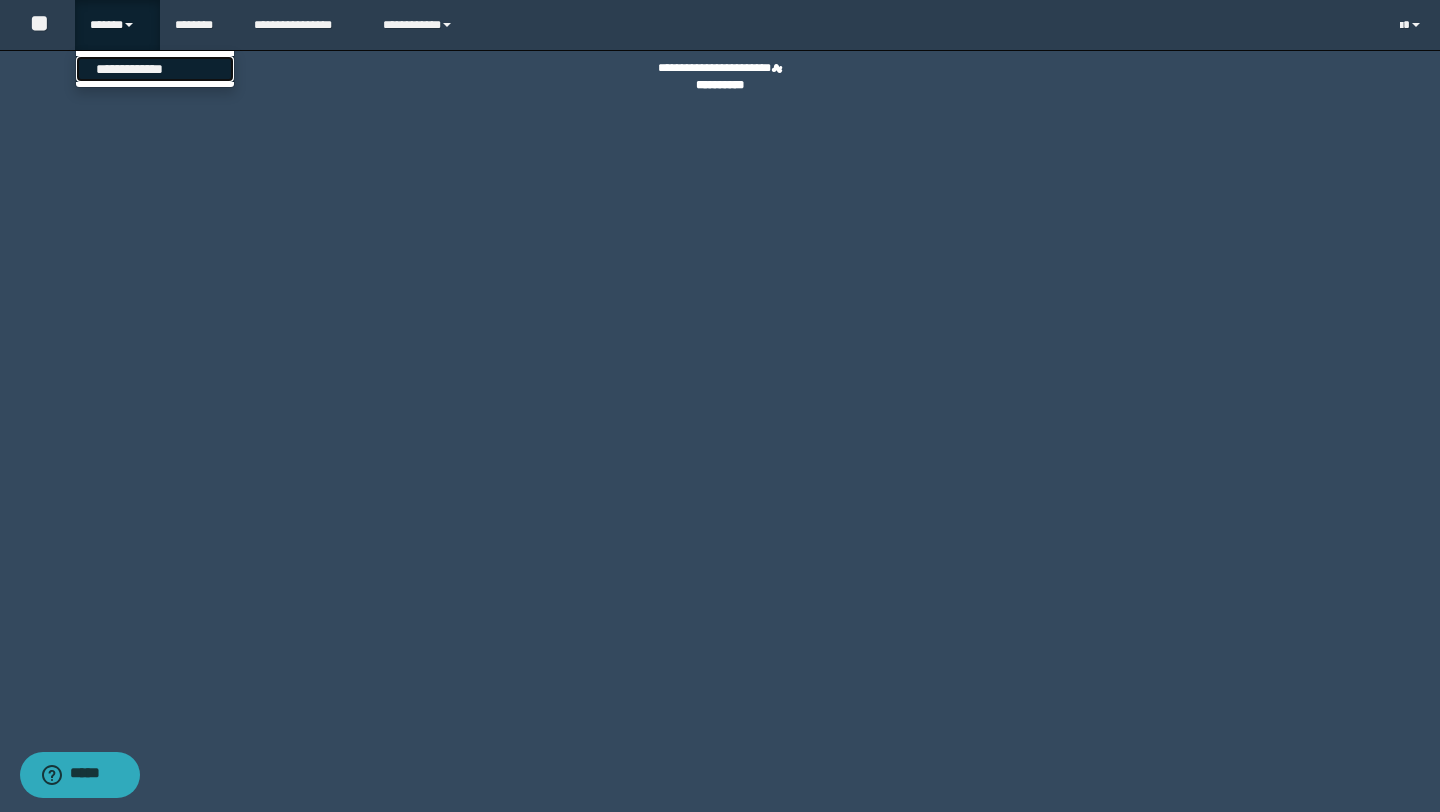 click on "**********" at bounding box center [155, 69] 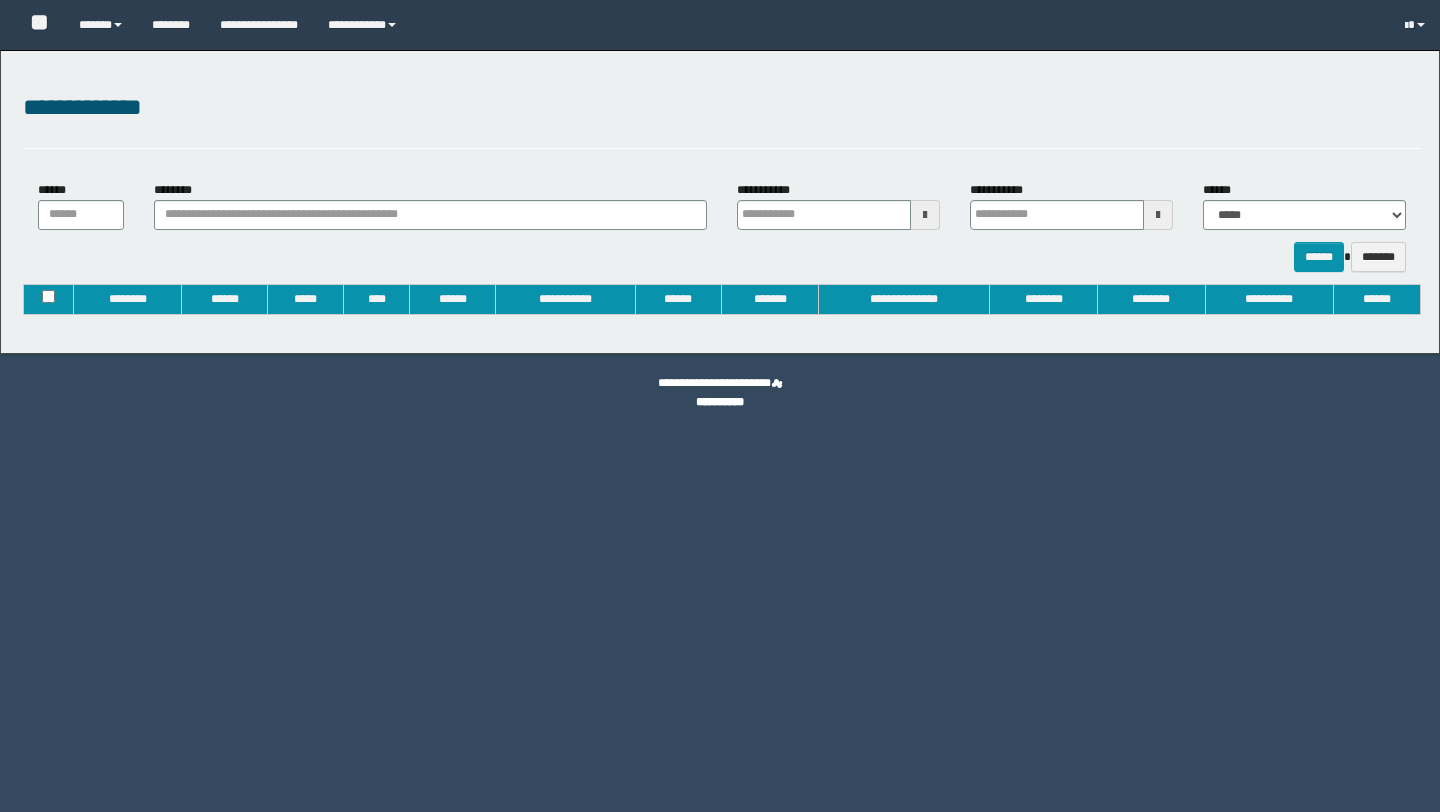 type on "**********" 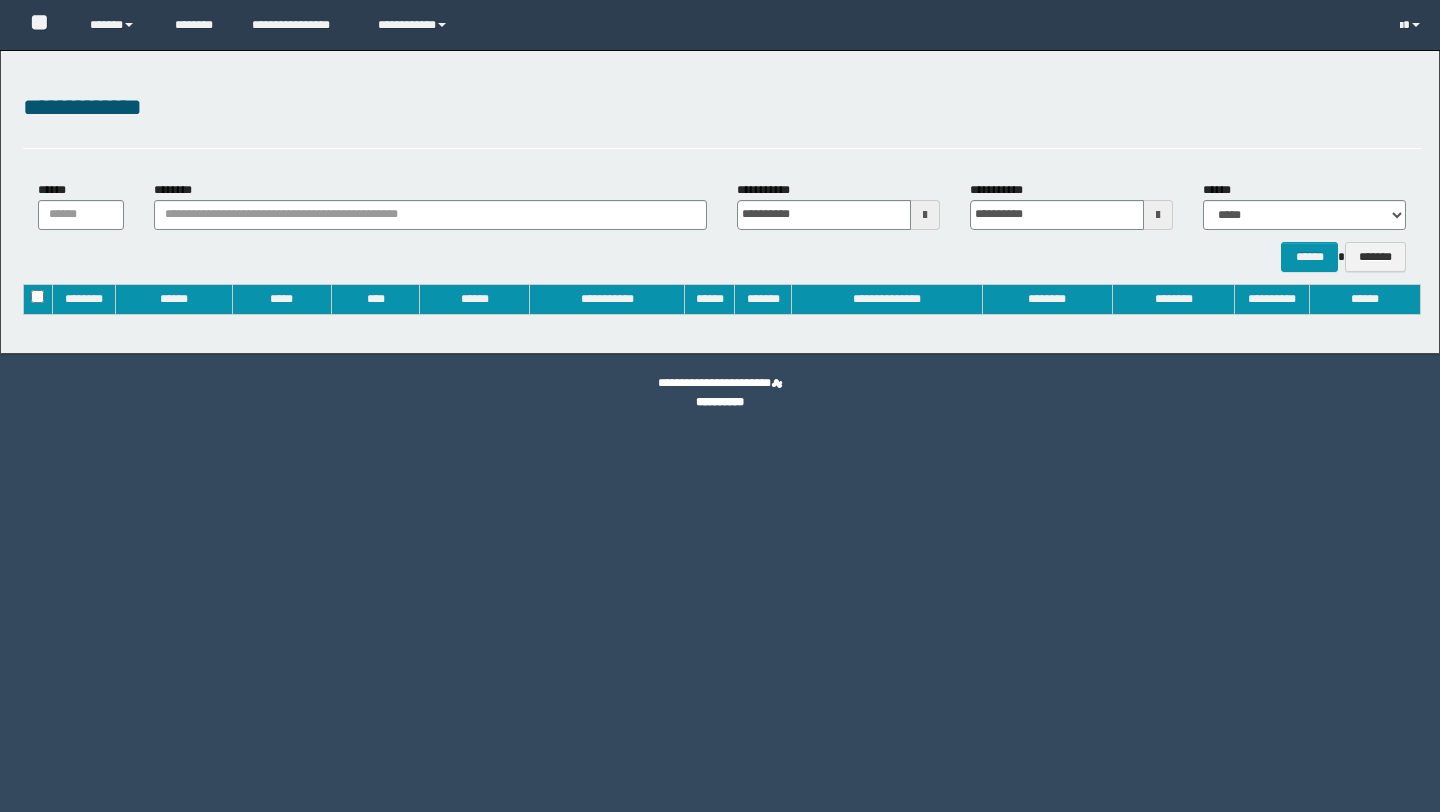 scroll, scrollTop: 0, scrollLeft: 0, axis: both 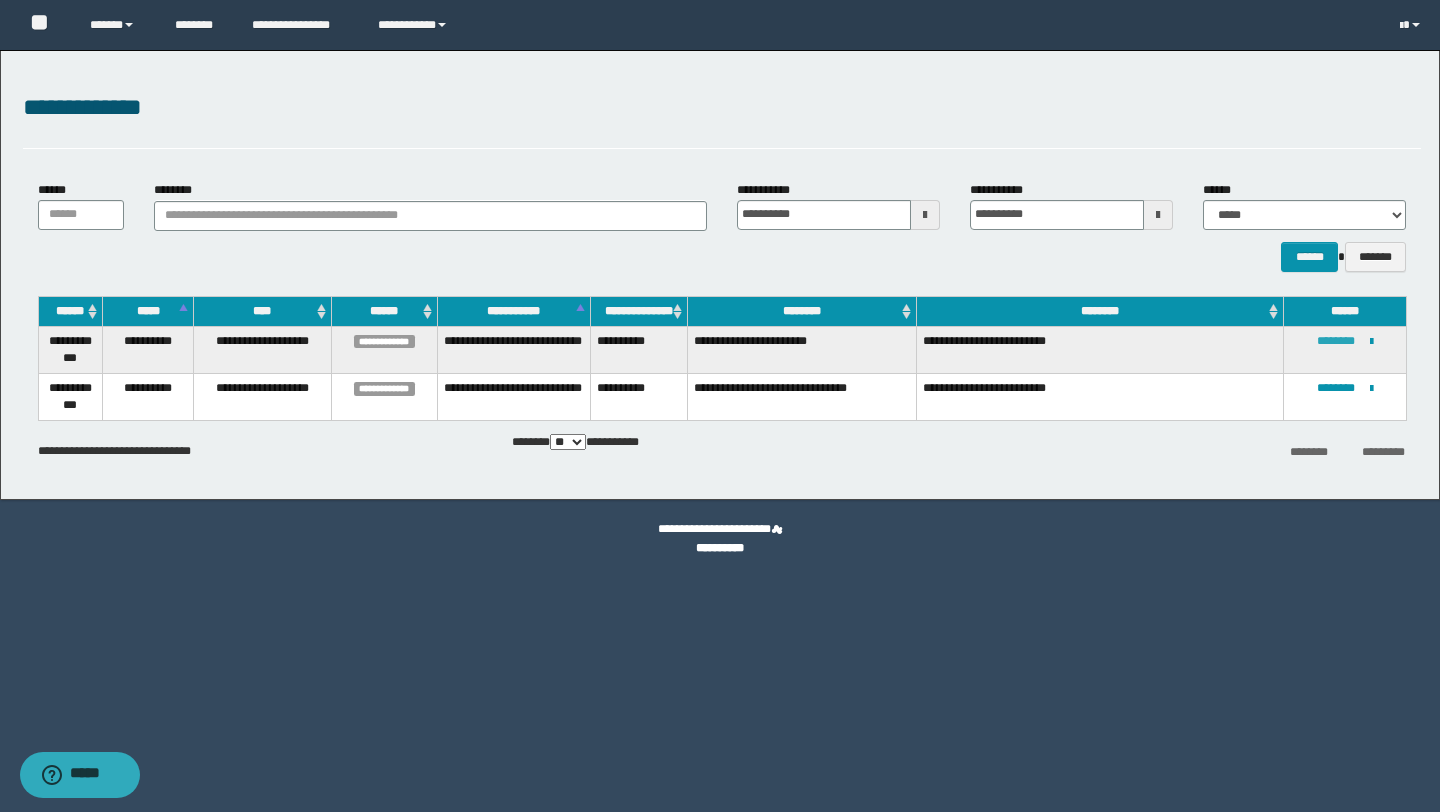 click on "********" at bounding box center (1336, 341) 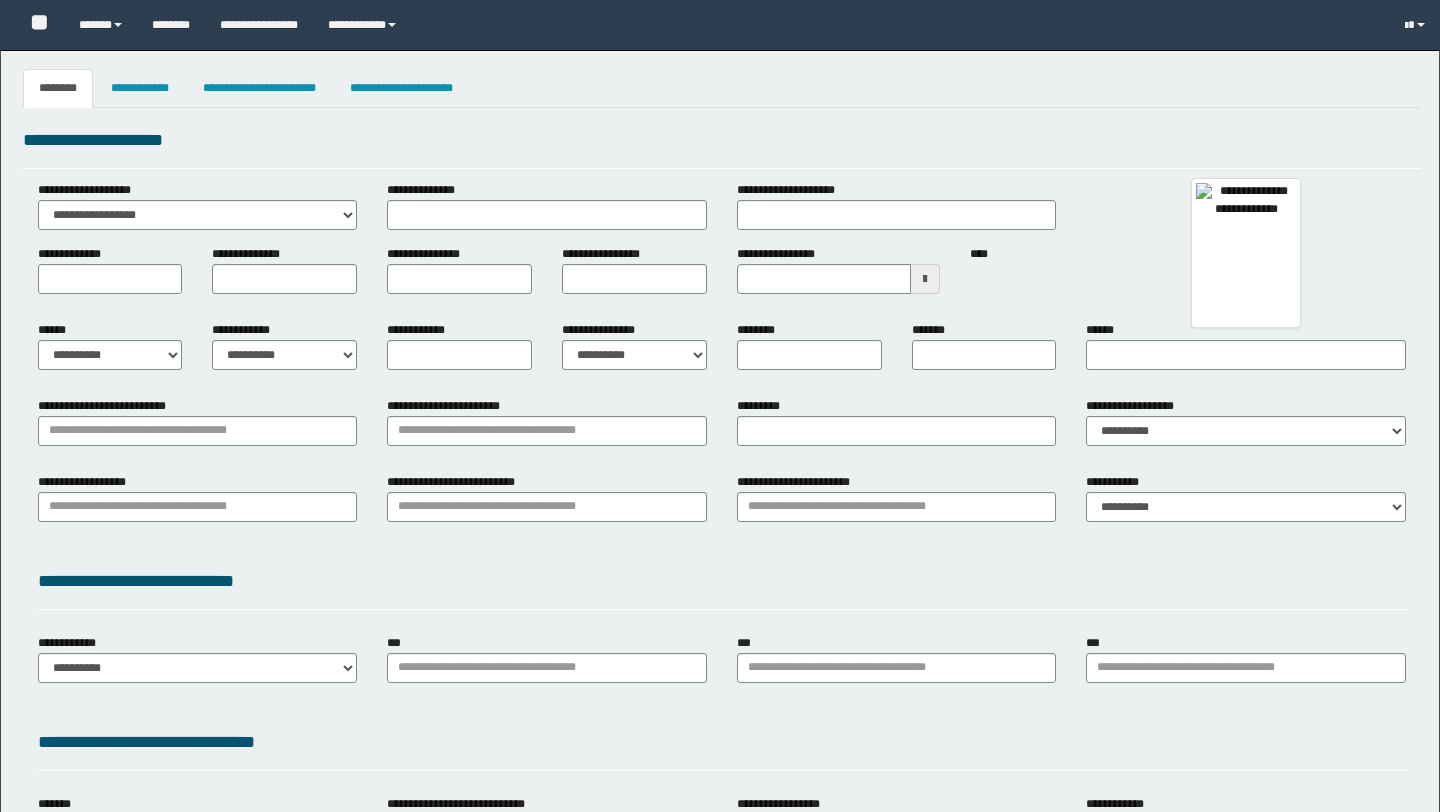 type 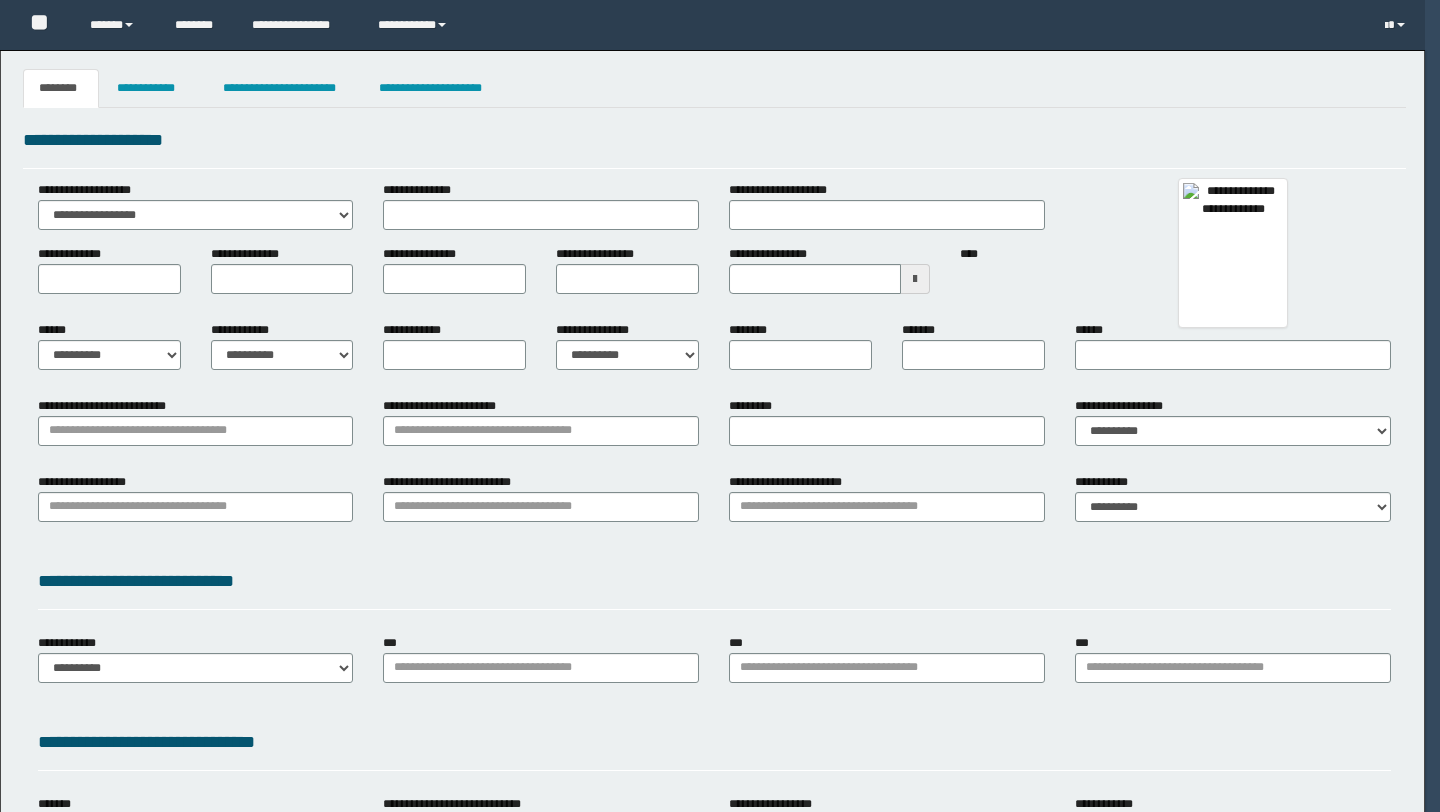 scroll, scrollTop: 0, scrollLeft: 0, axis: both 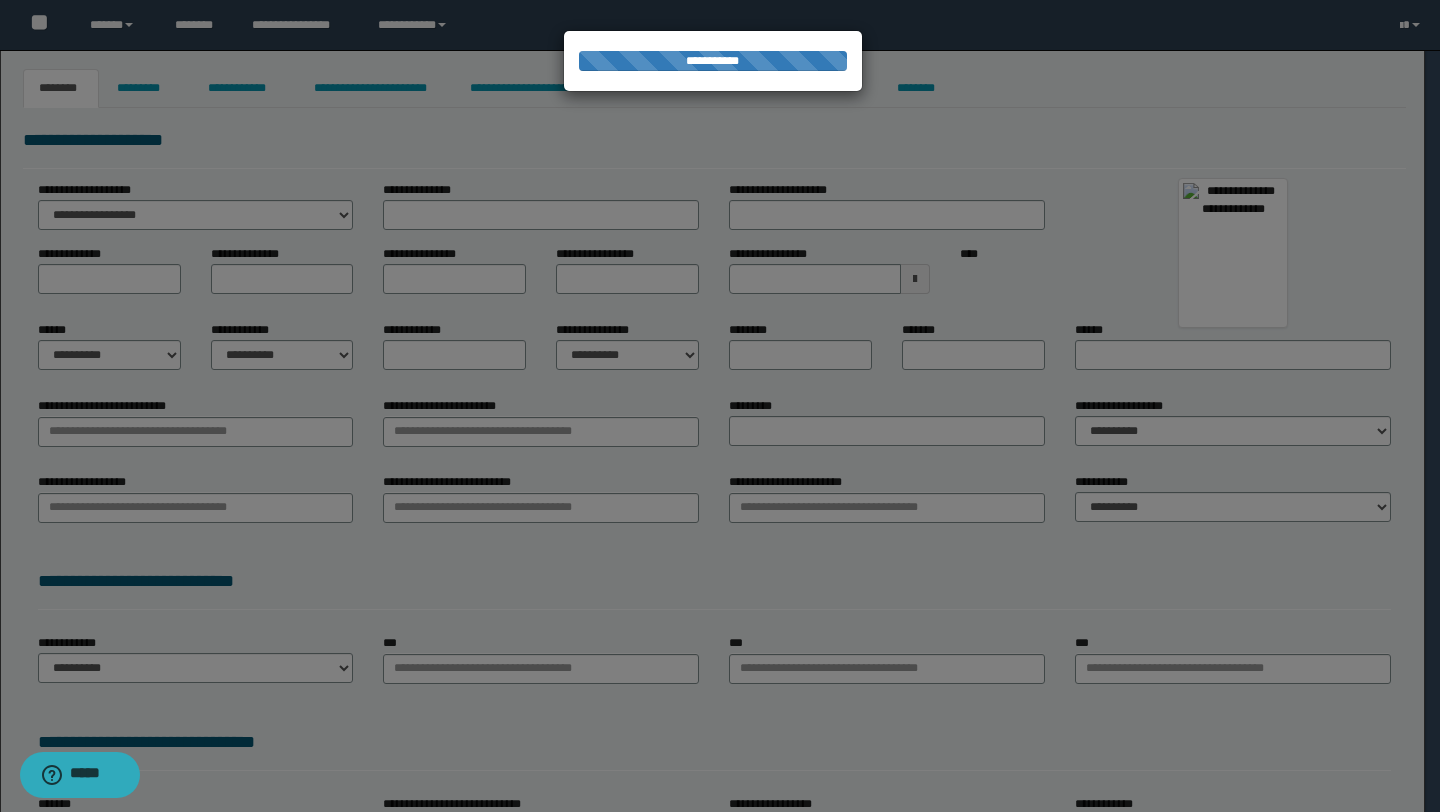 type on "**********" 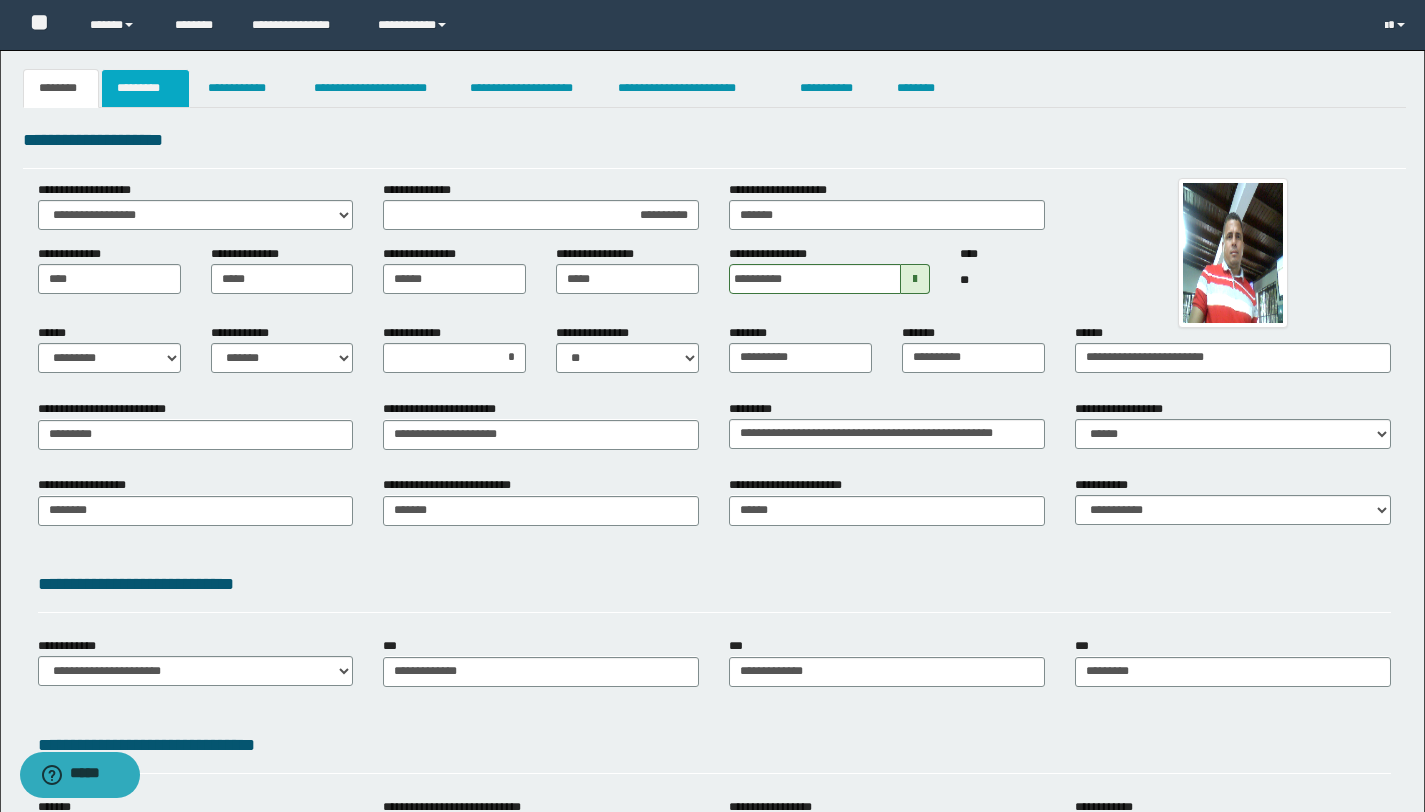 click on "*********" at bounding box center [145, 88] 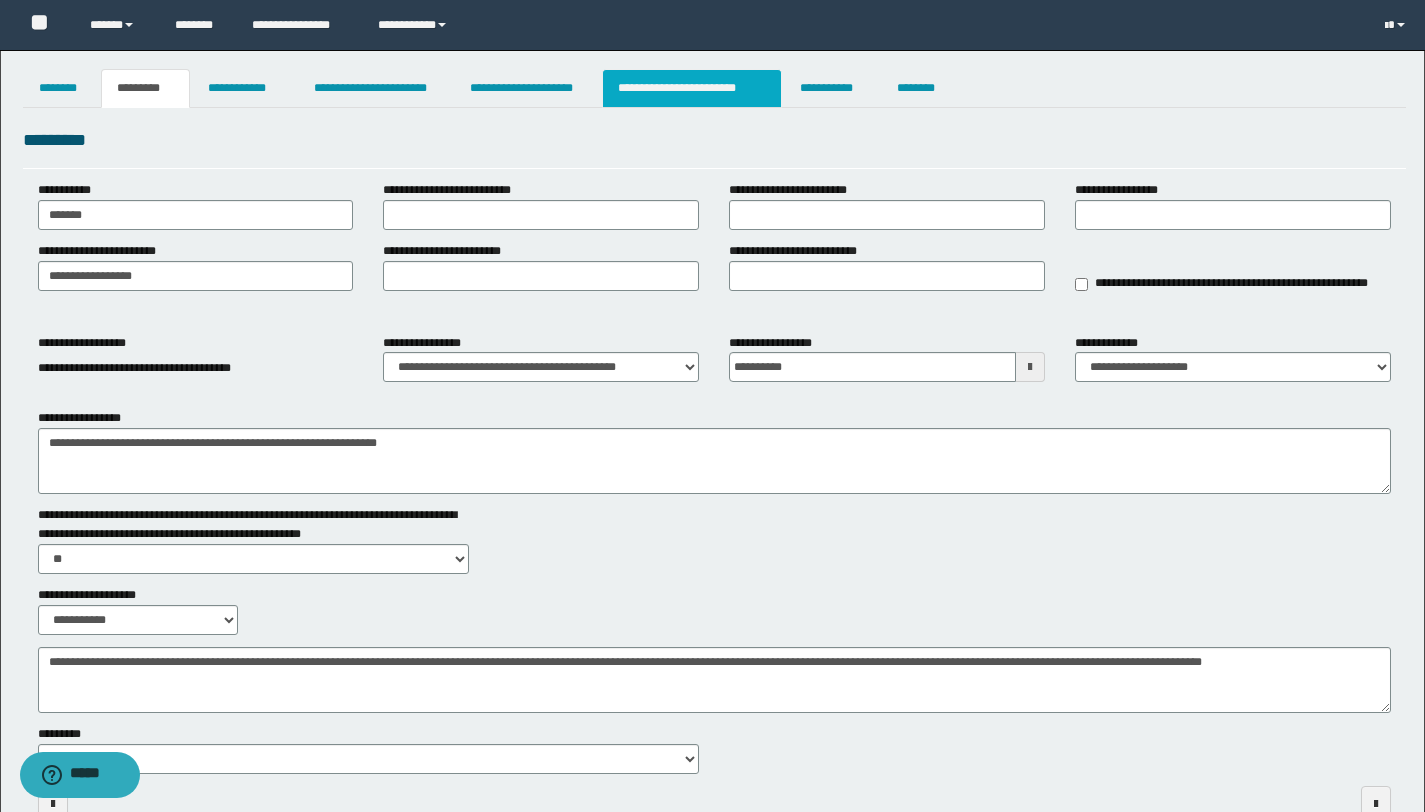 click on "**********" at bounding box center (692, 88) 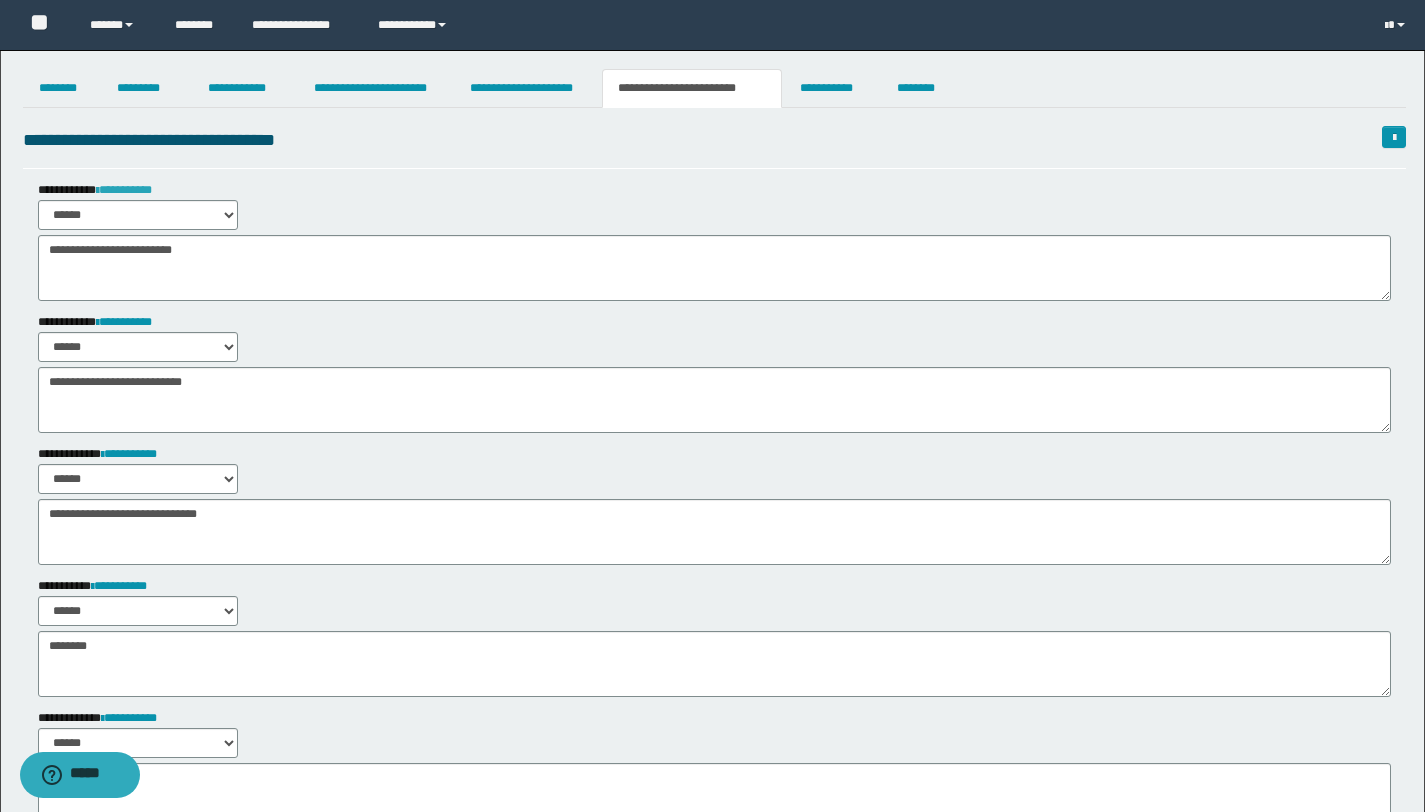 click on "**********" at bounding box center (124, 190) 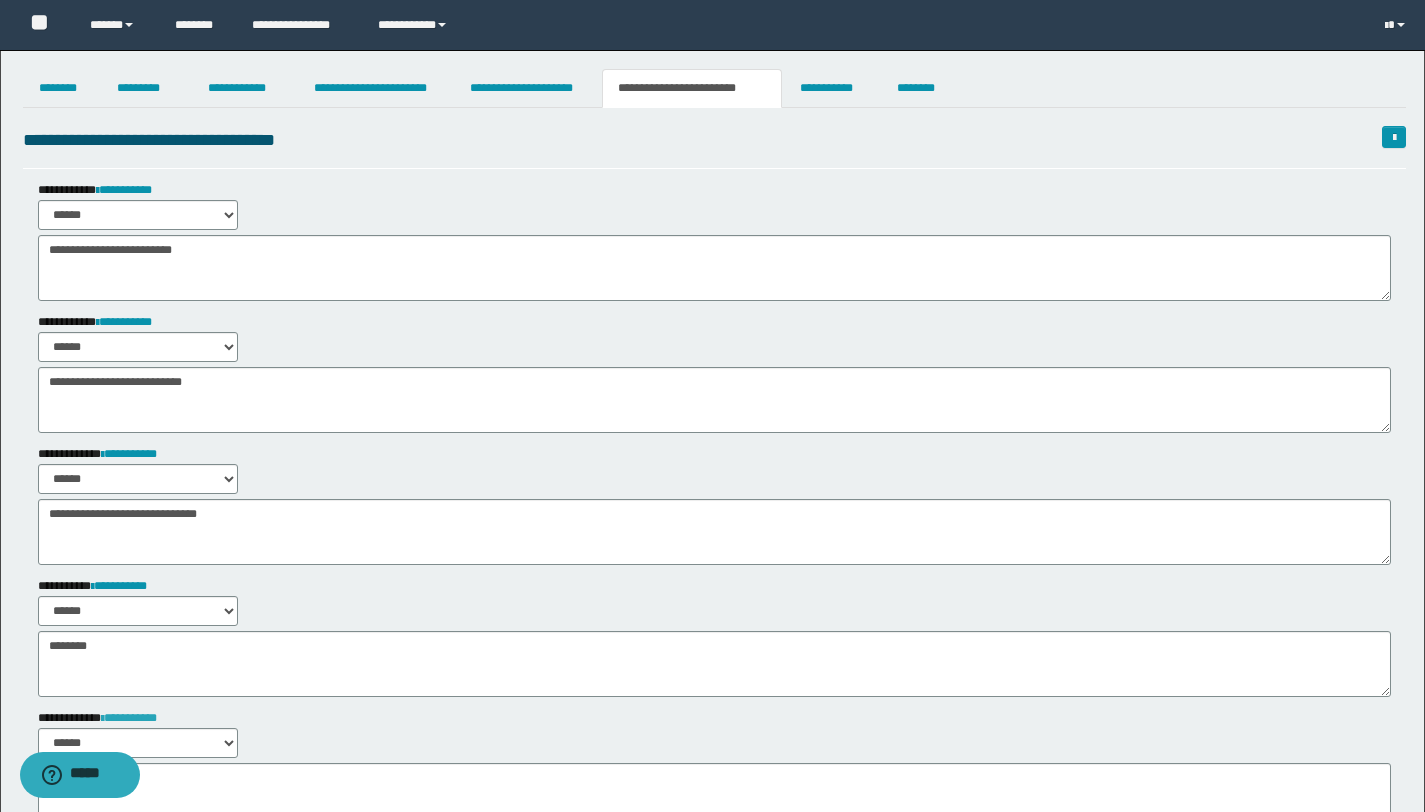 click on "**********" at bounding box center [129, 718] 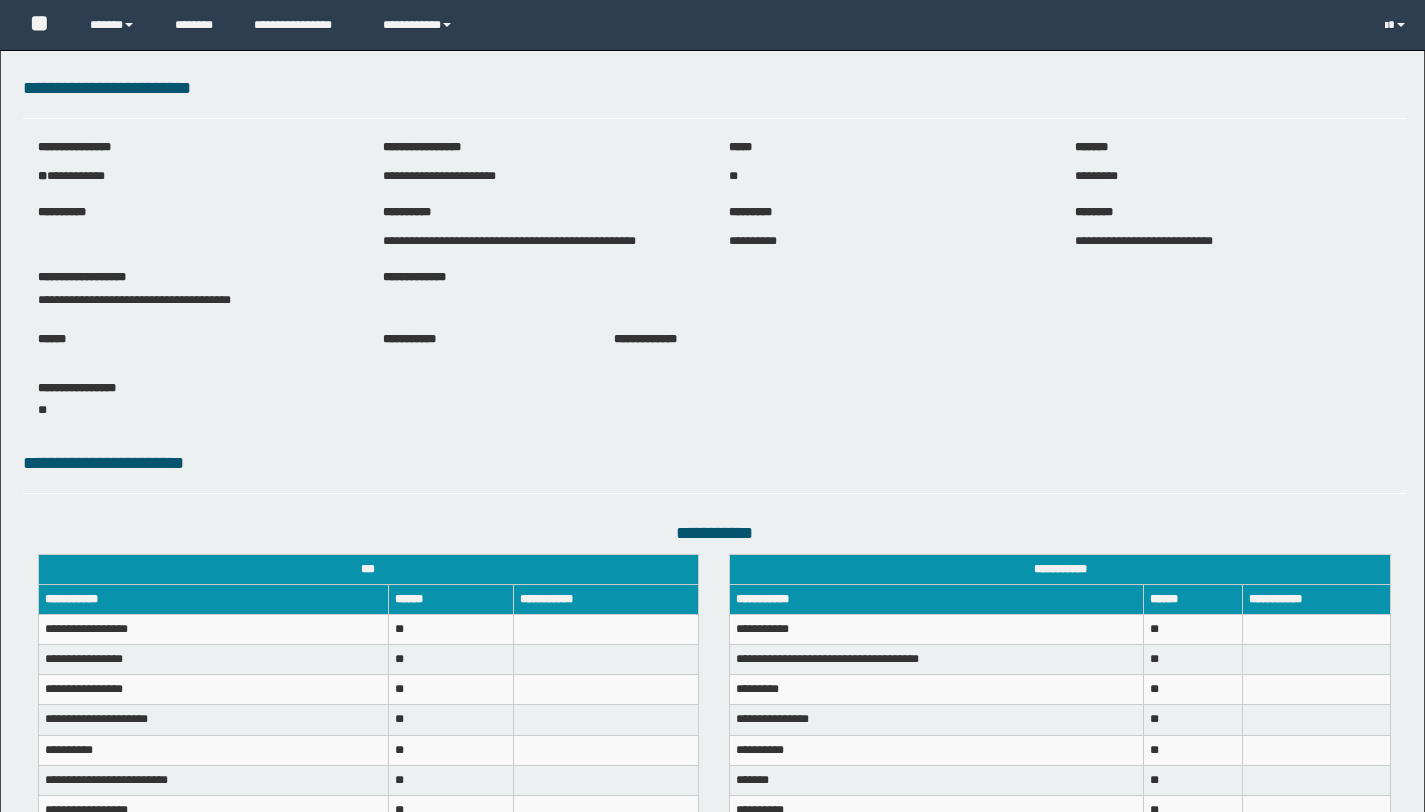 scroll, scrollTop: 0, scrollLeft: 0, axis: both 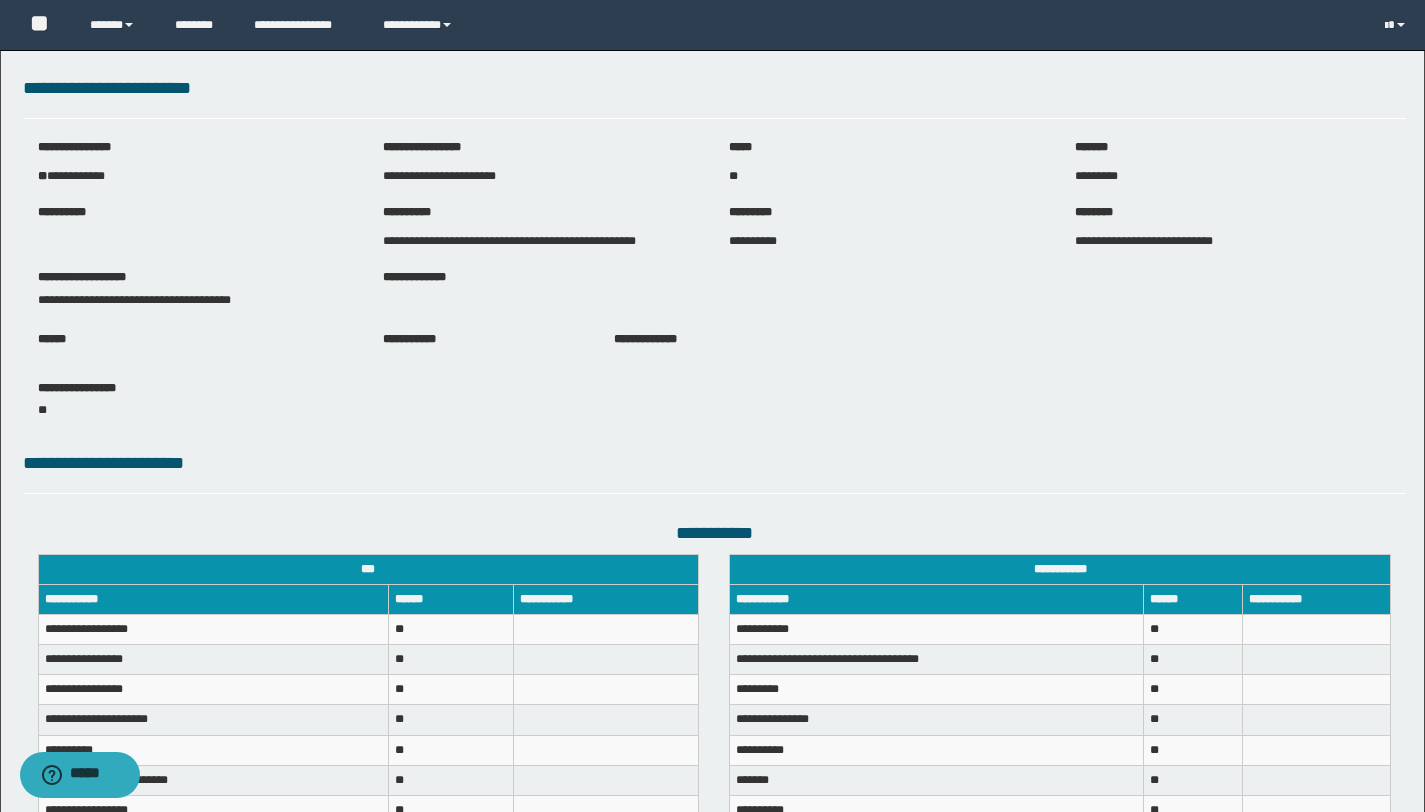click on "**********" at bounding box center [714, 464] 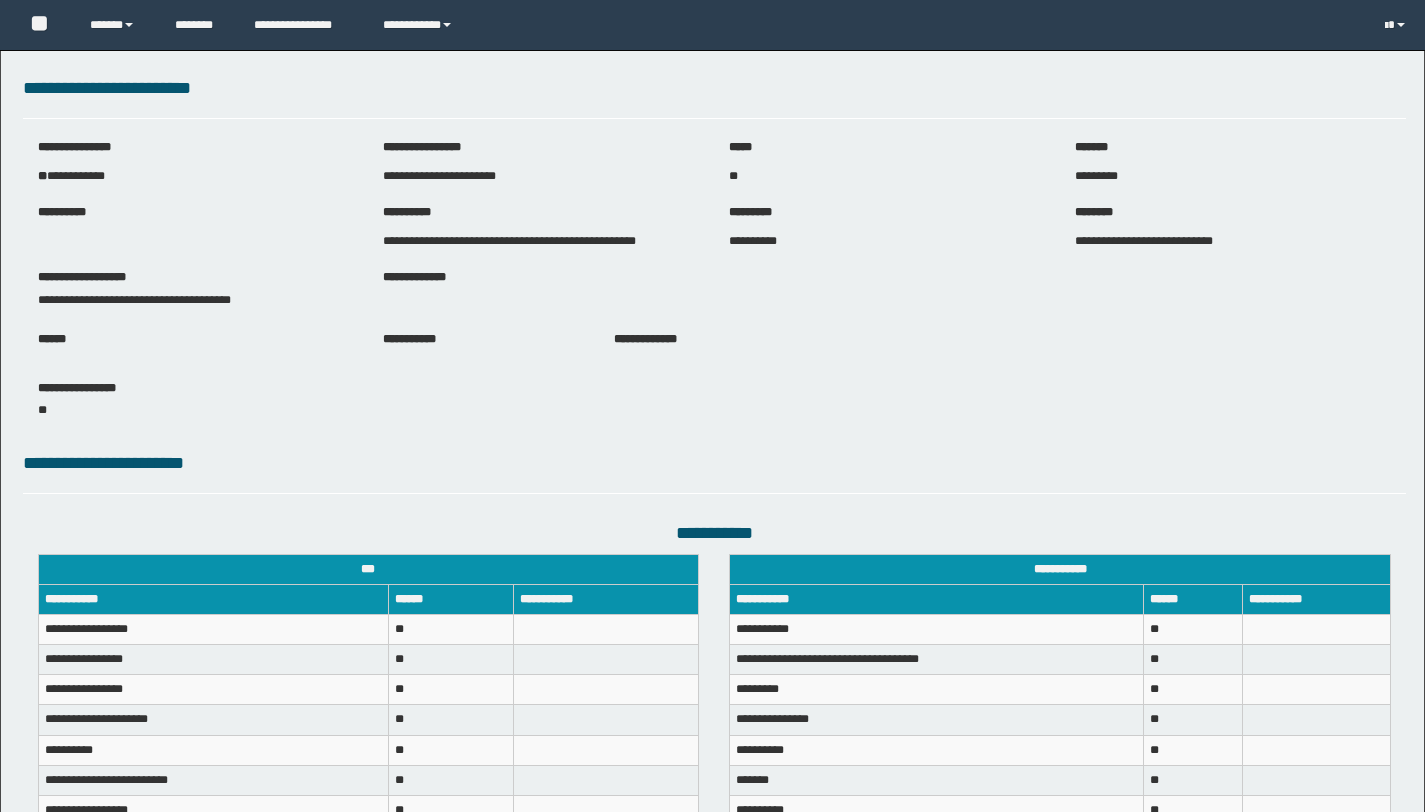scroll, scrollTop: 0, scrollLeft: 0, axis: both 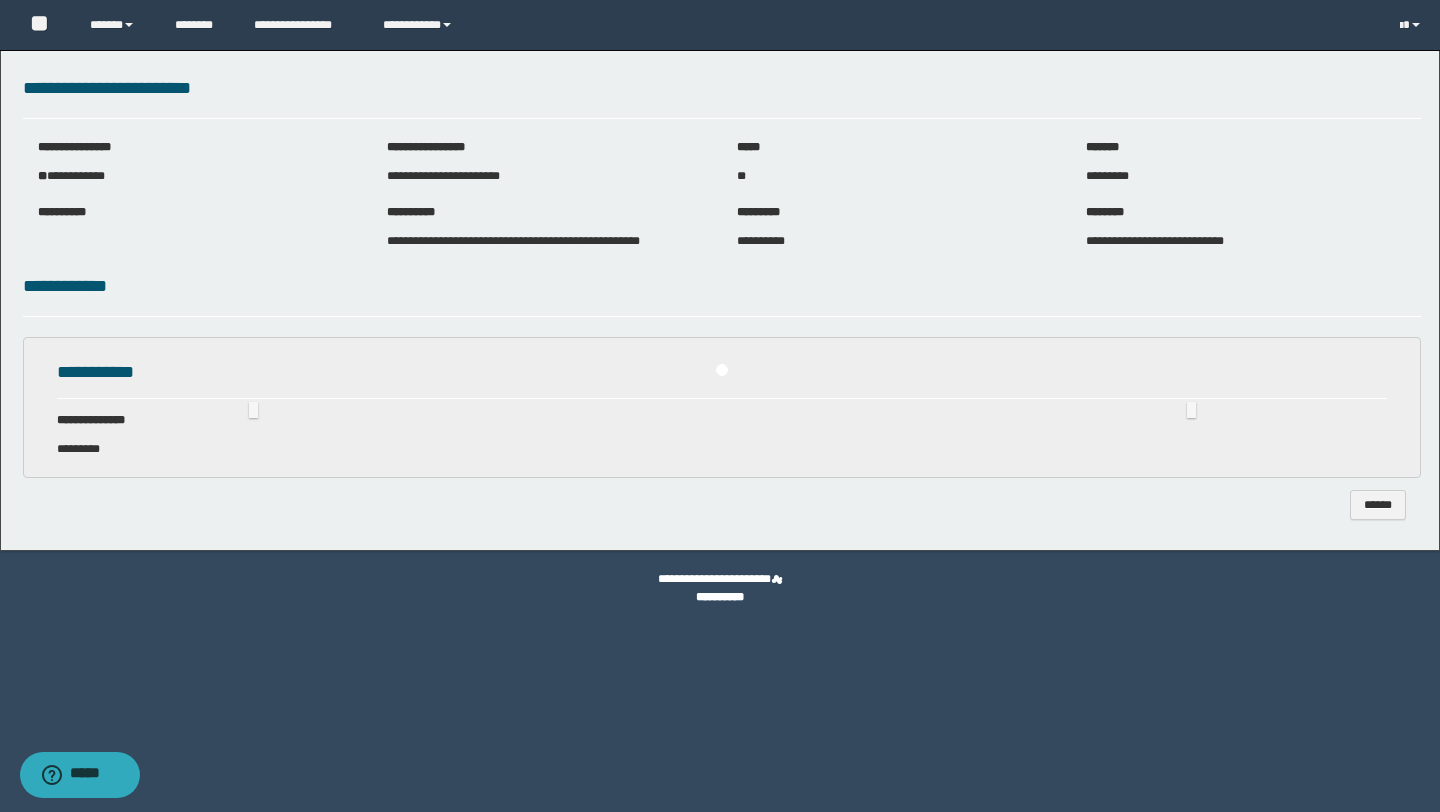 click at bounding box center (722, 370) 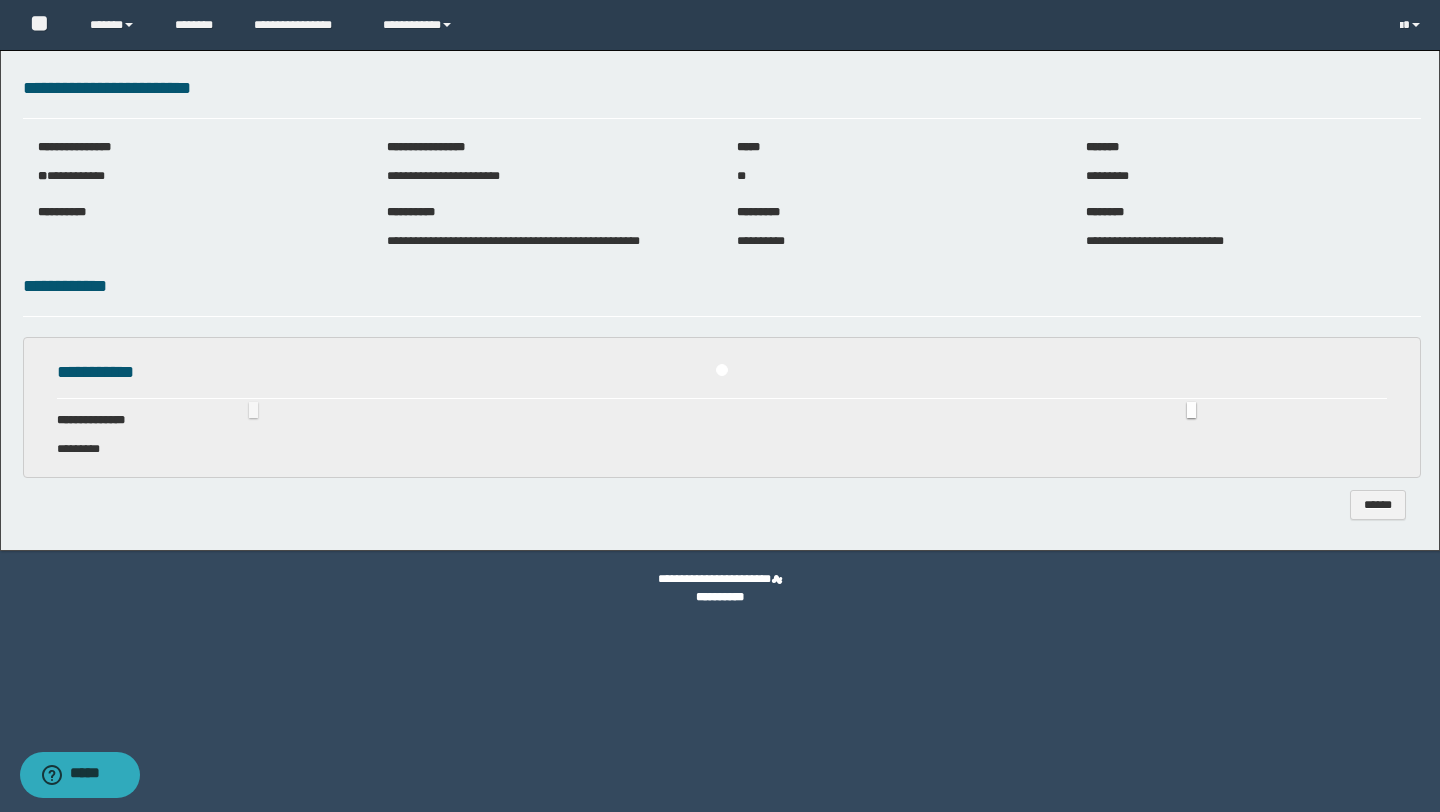 click at bounding box center (1191, 411) 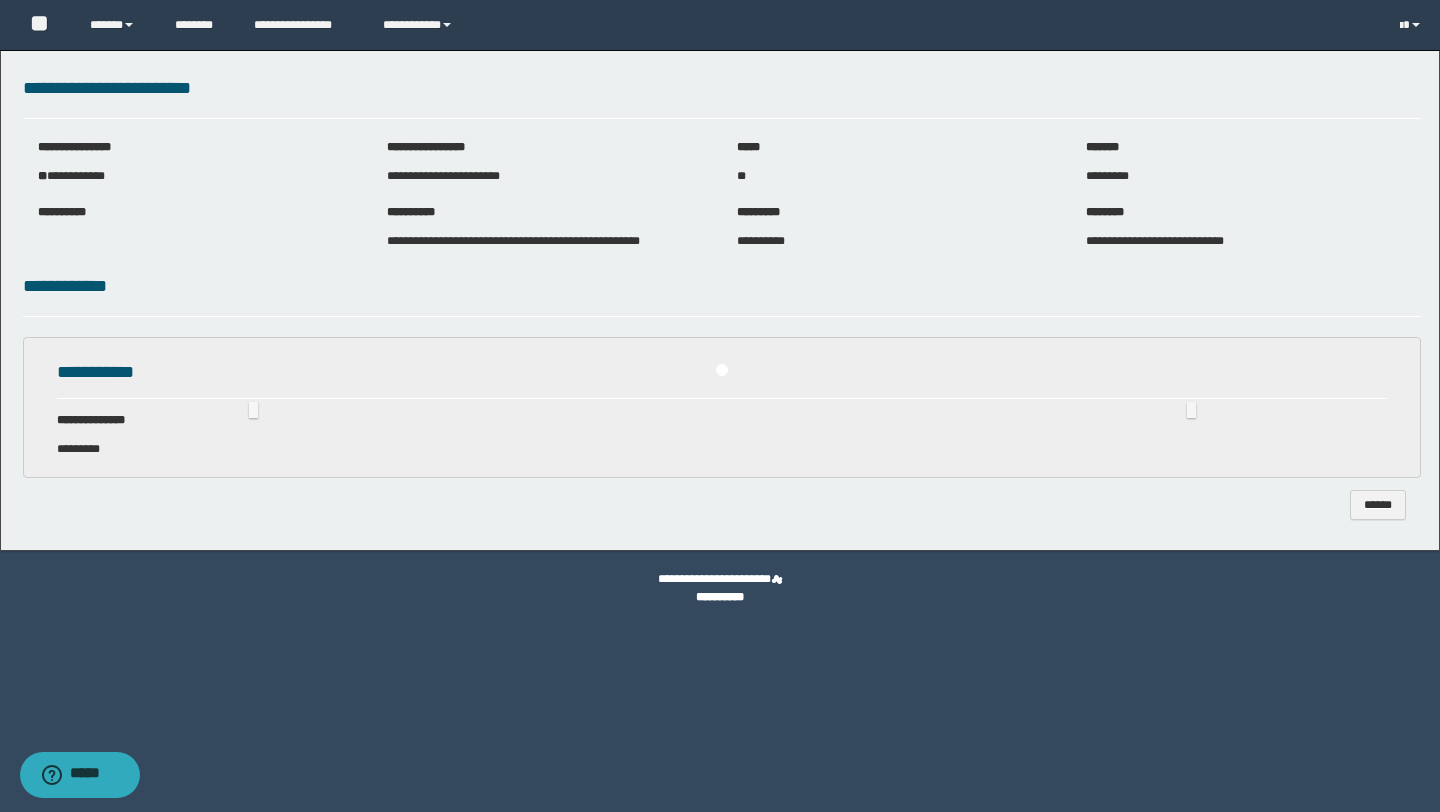 click at bounding box center (722, 370) 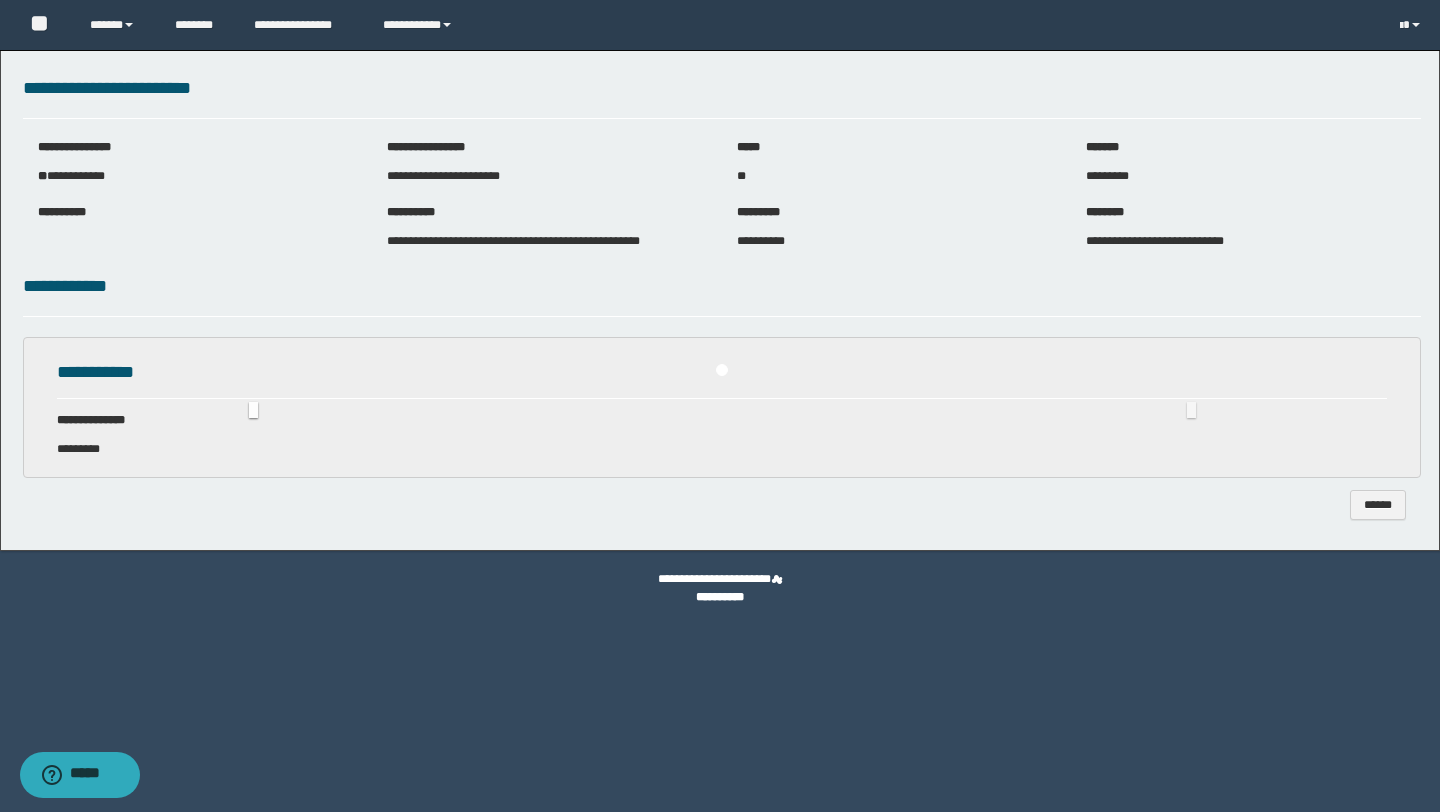 click at bounding box center [253, 411] 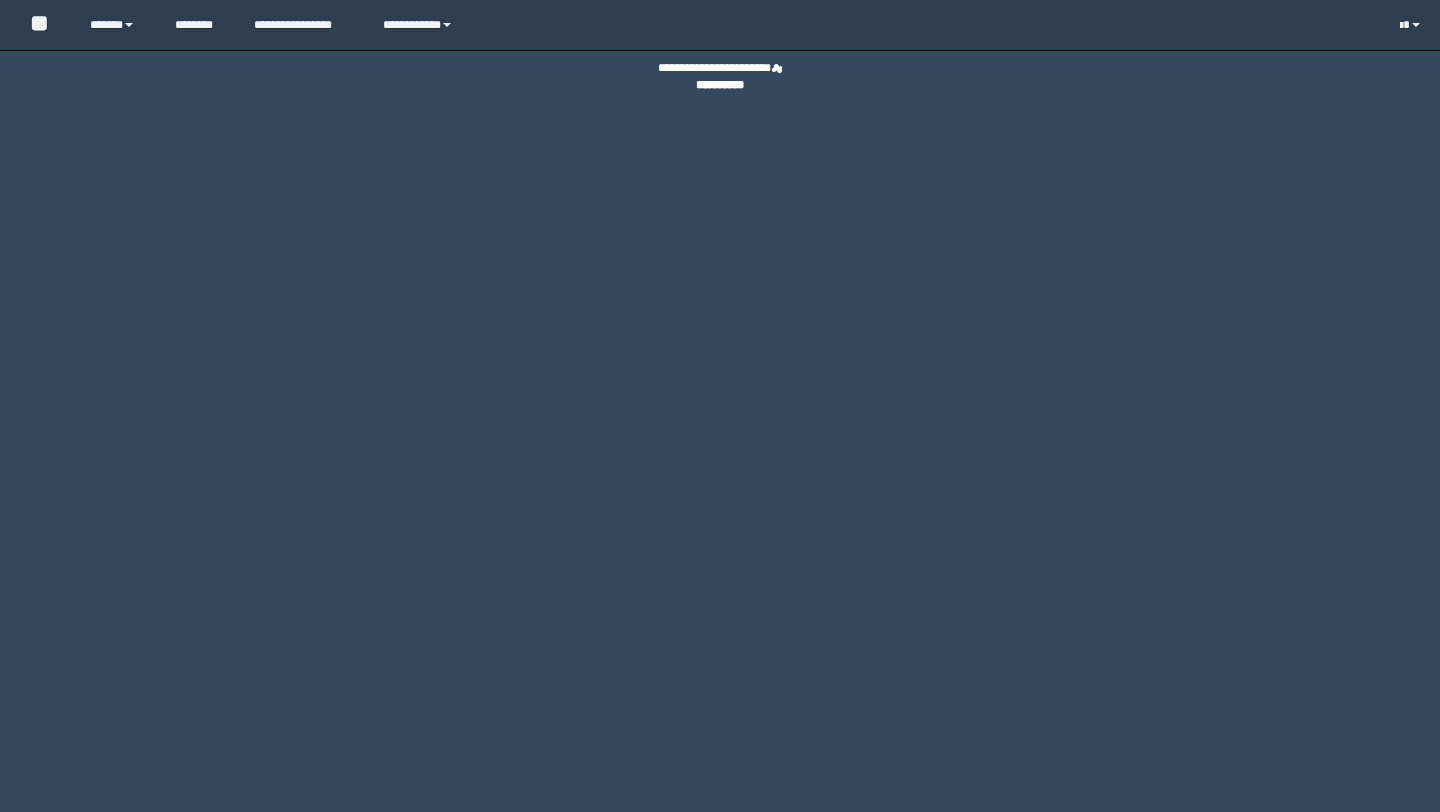 scroll, scrollTop: 0, scrollLeft: 0, axis: both 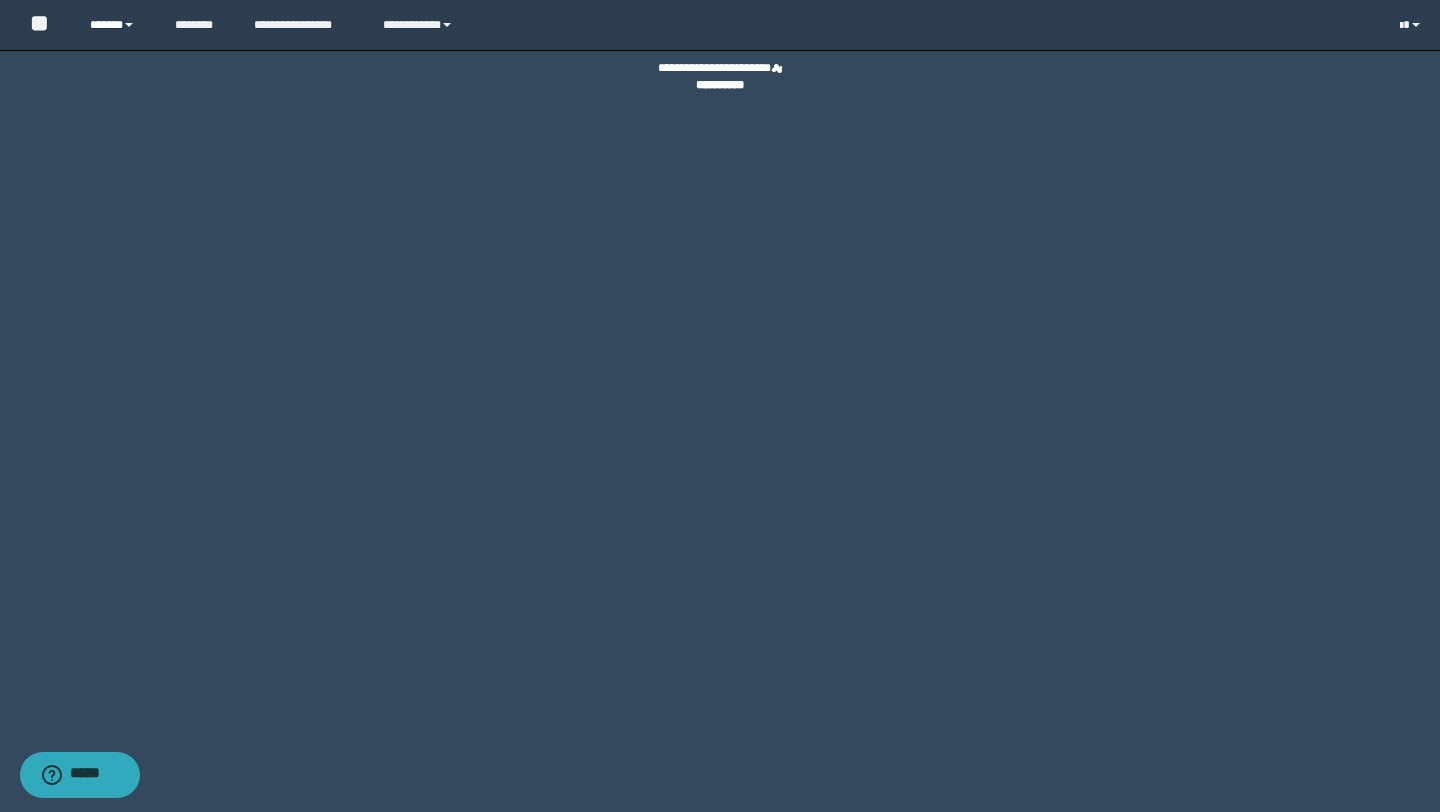 click on "******" at bounding box center [117, 25] 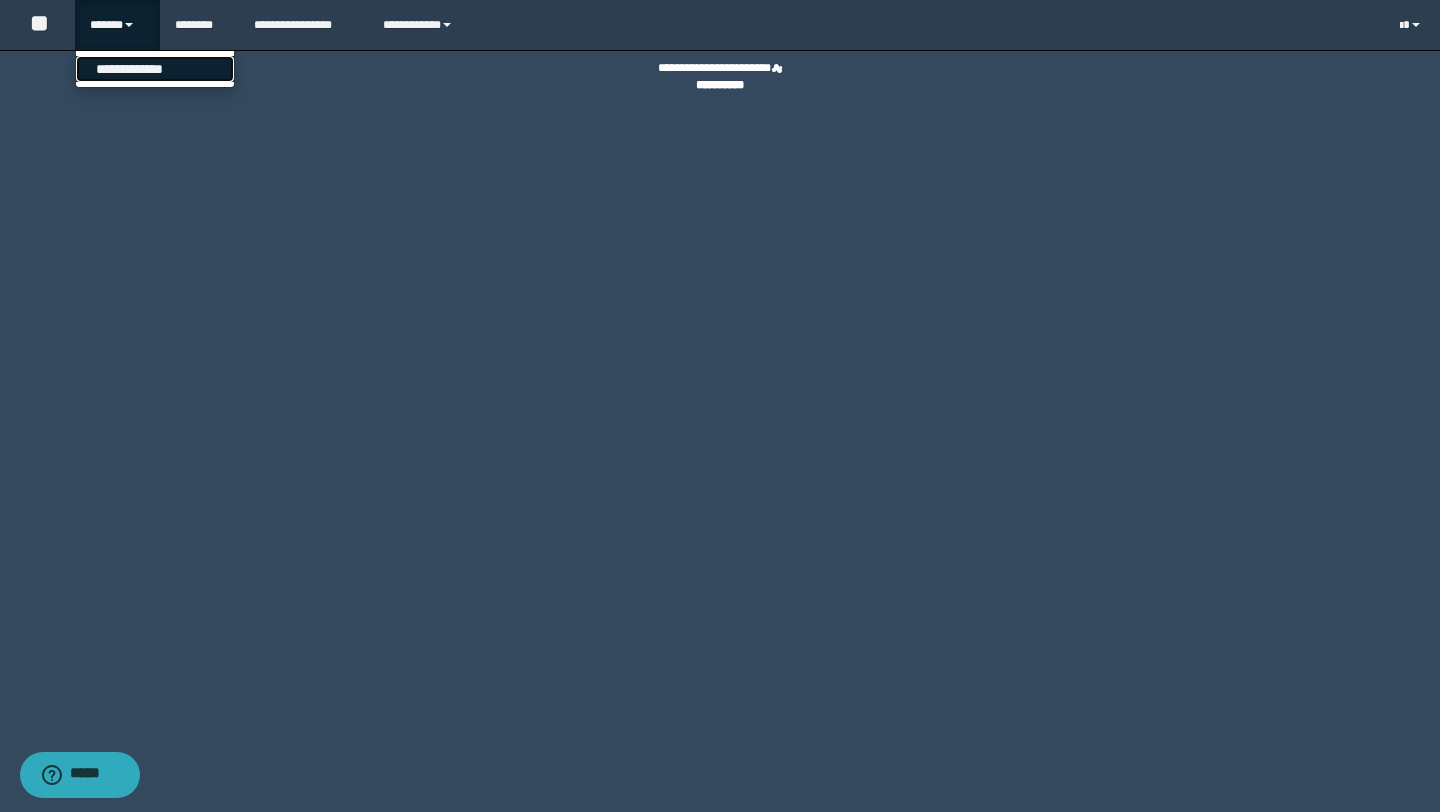 click on "**********" at bounding box center (155, 69) 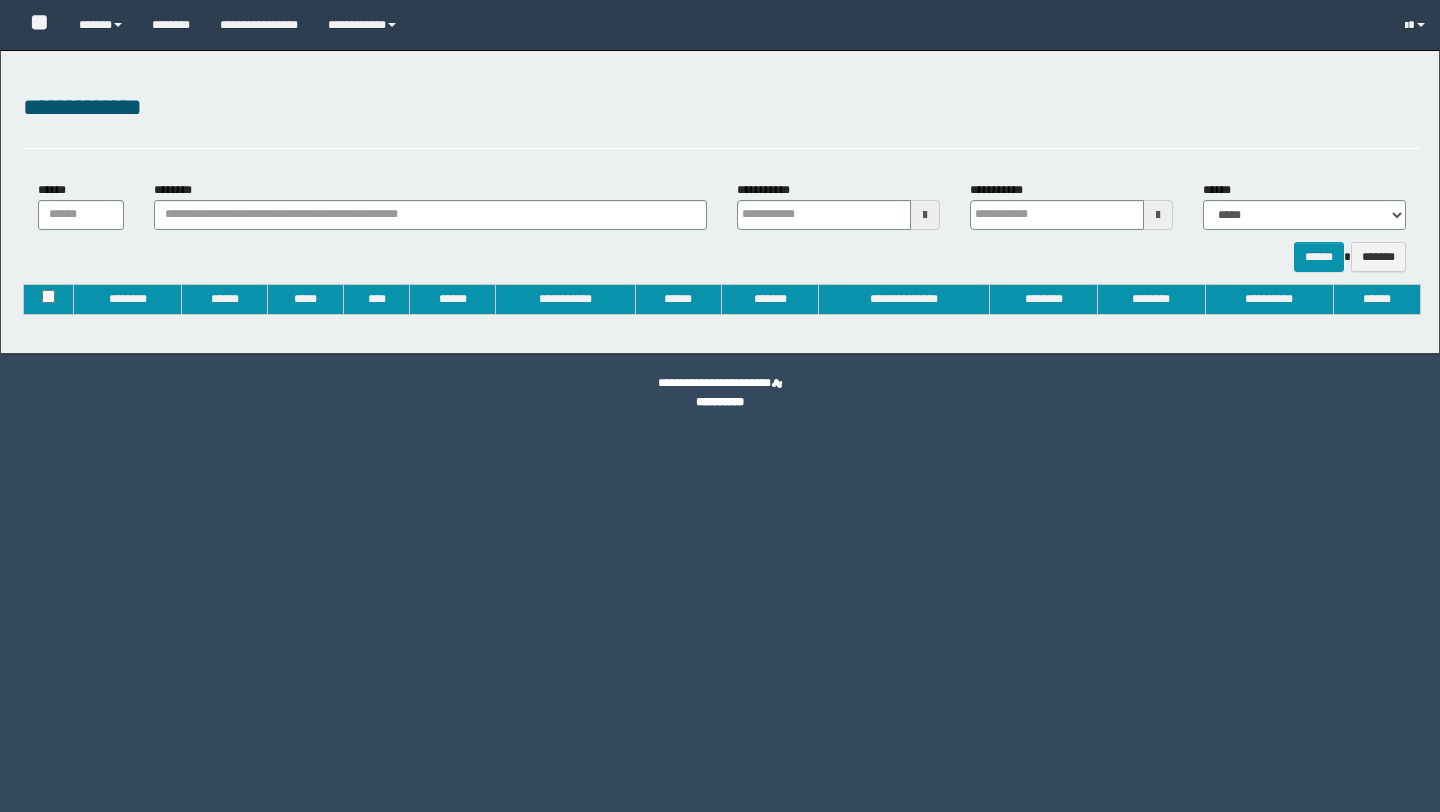 type on "**********" 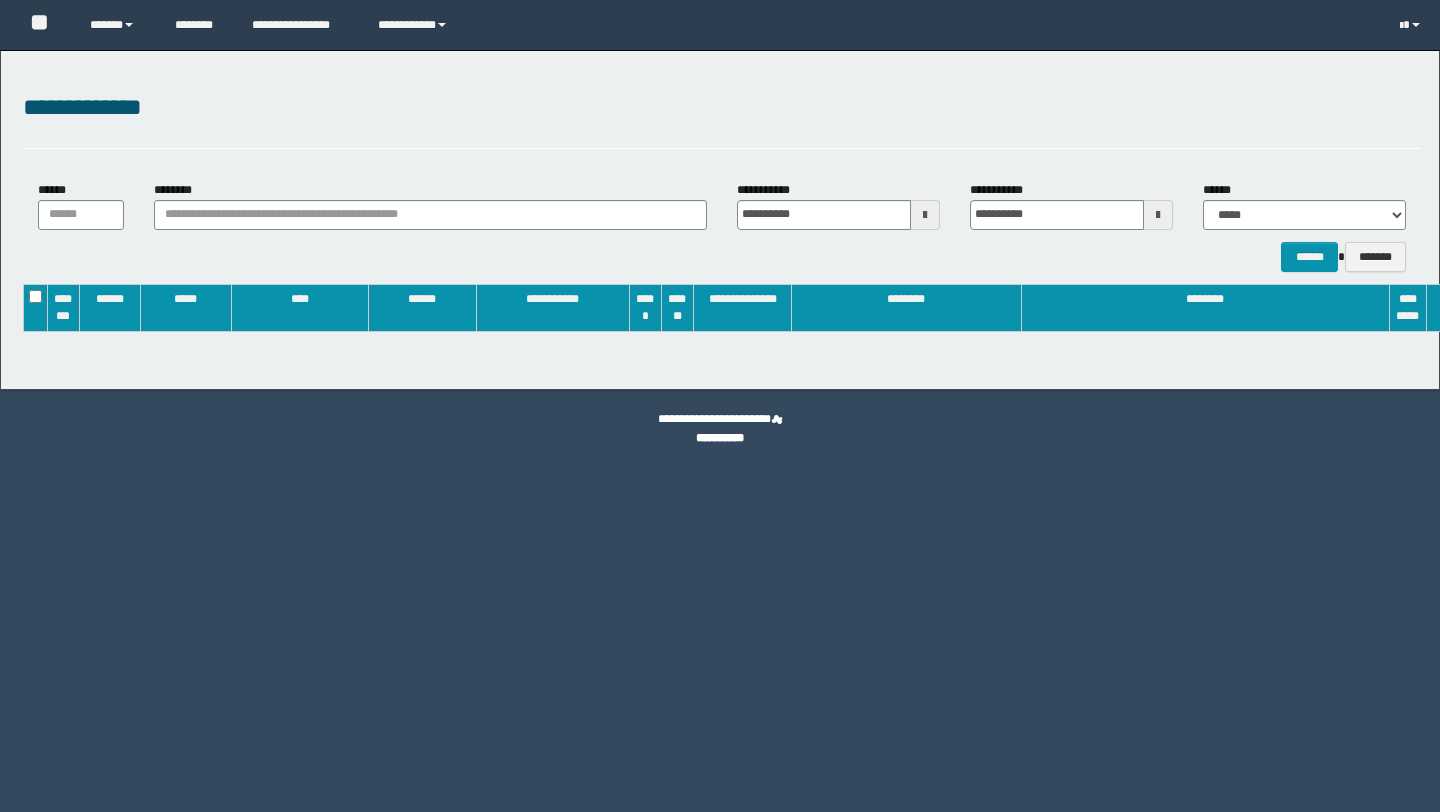 scroll, scrollTop: 0, scrollLeft: 0, axis: both 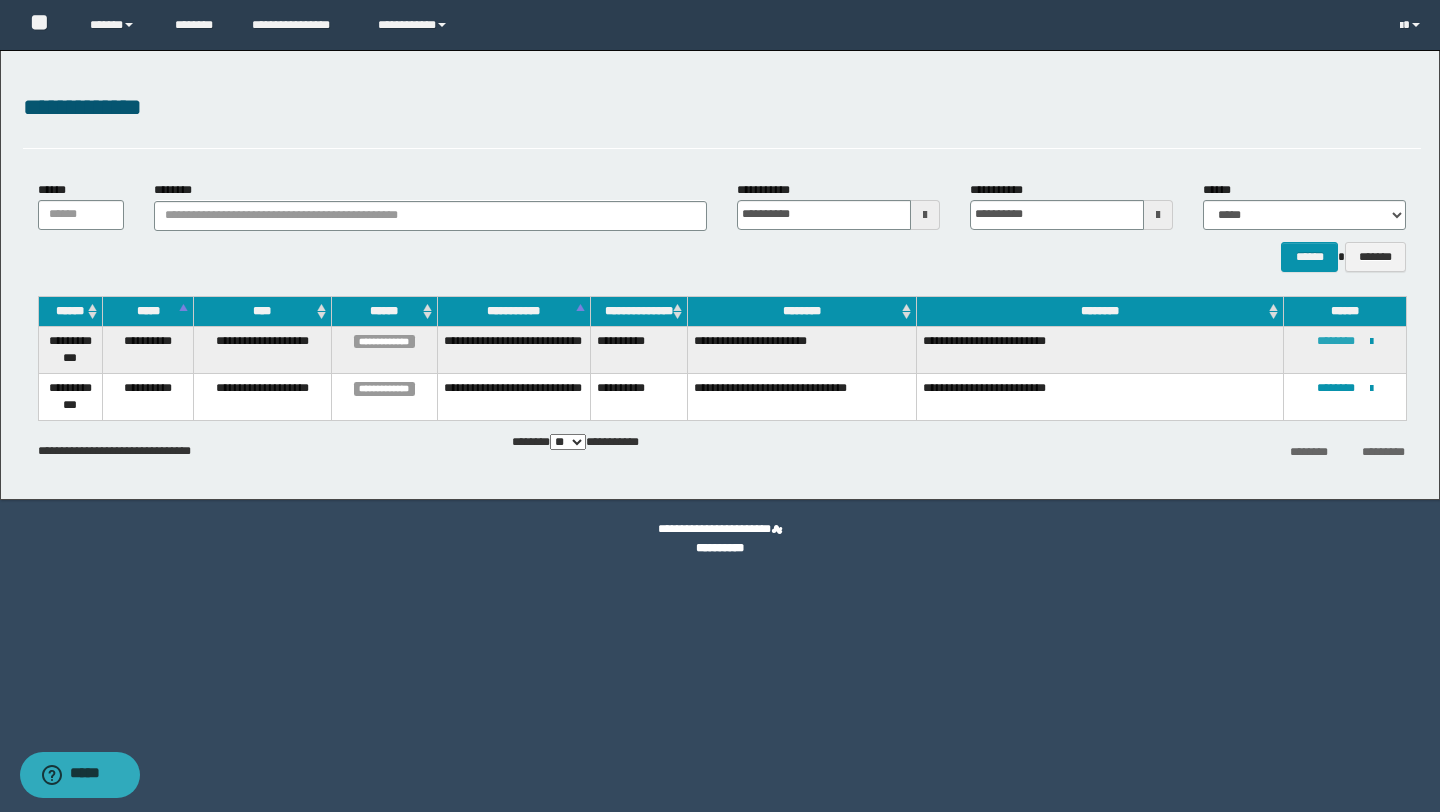 click on "********" at bounding box center [1336, 341] 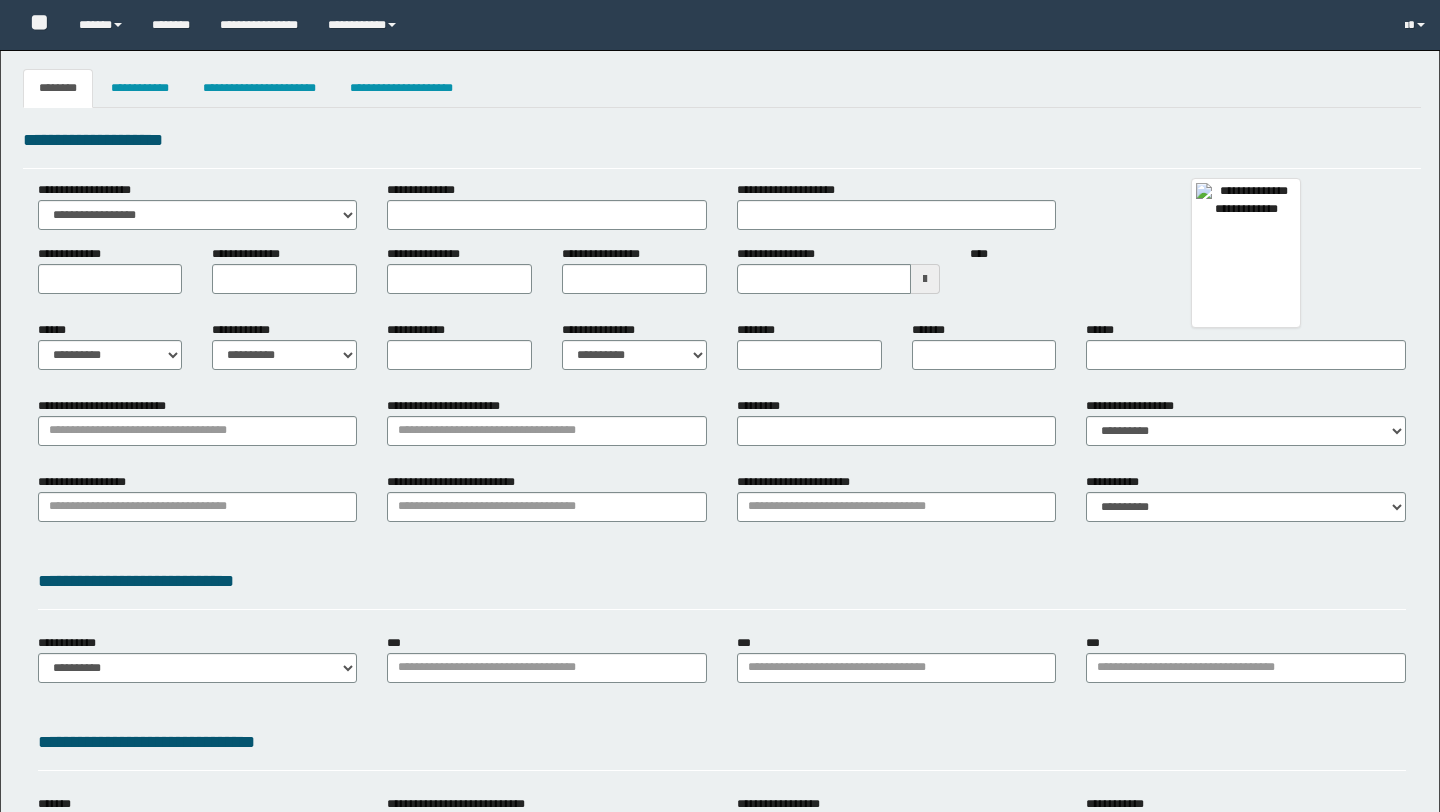 type 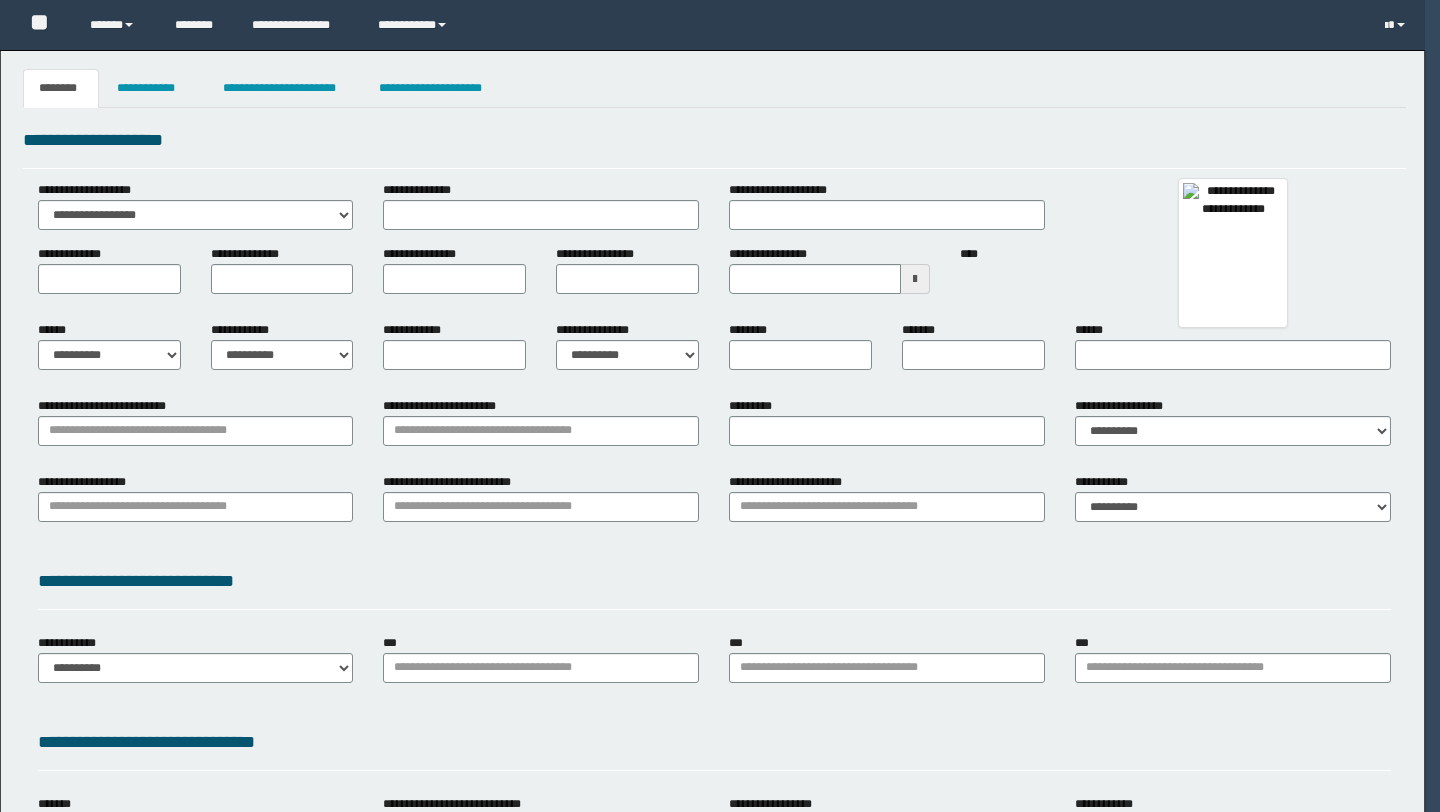 scroll, scrollTop: 0, scrollLeft: 0, axis: both 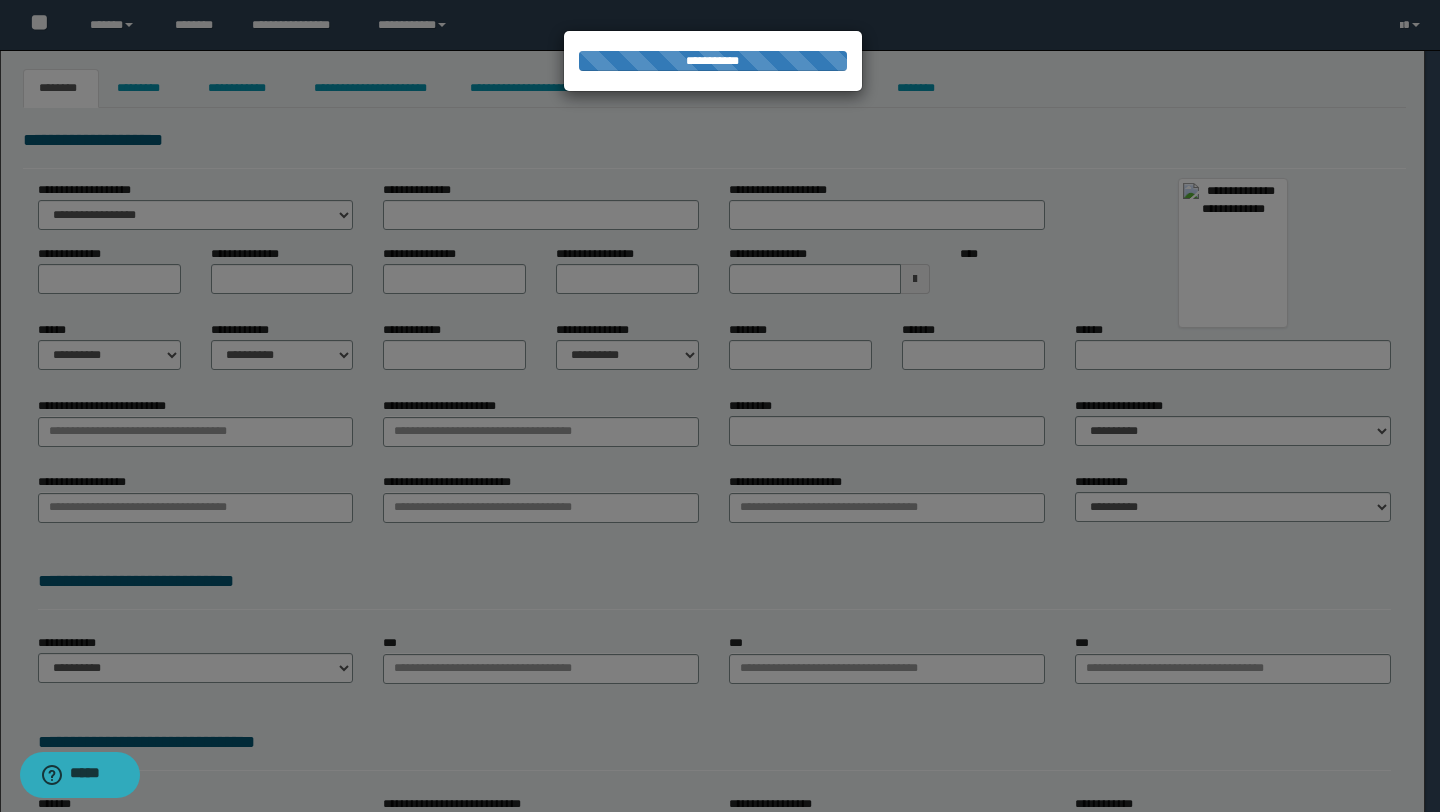 type on "**********" 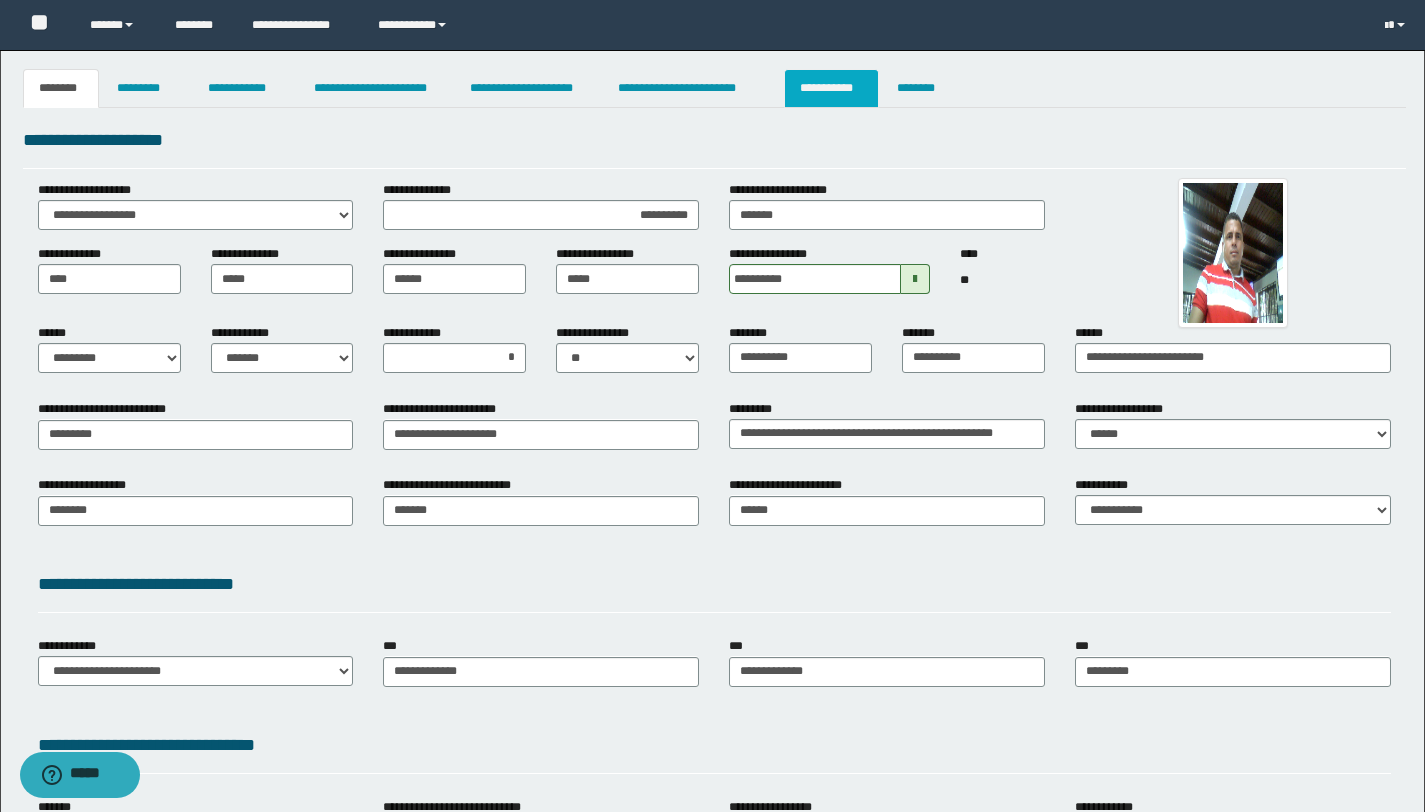 click on "**********" at bounding box center [831, 88] 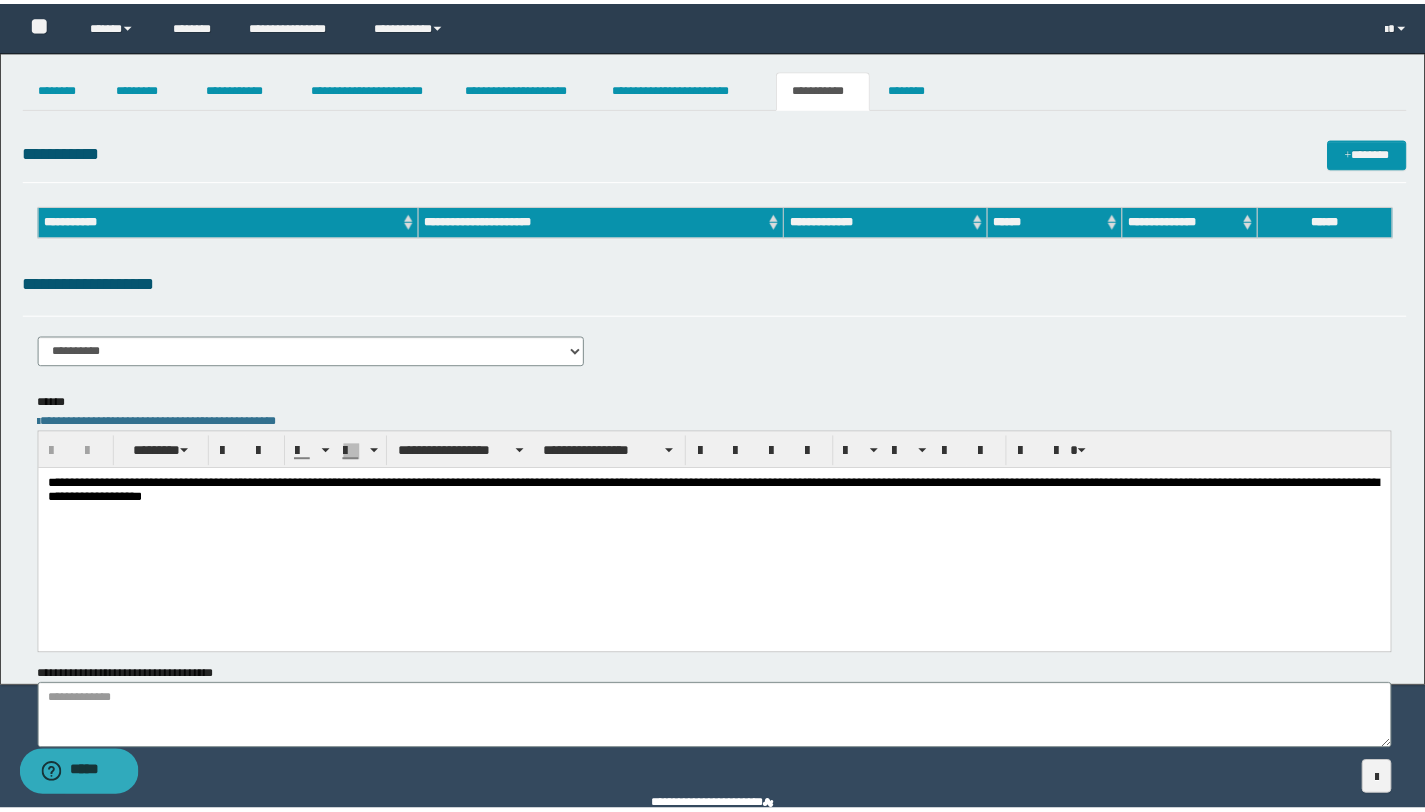 scroll, scrollTop: 0, scrollLeft: 0, axis: both 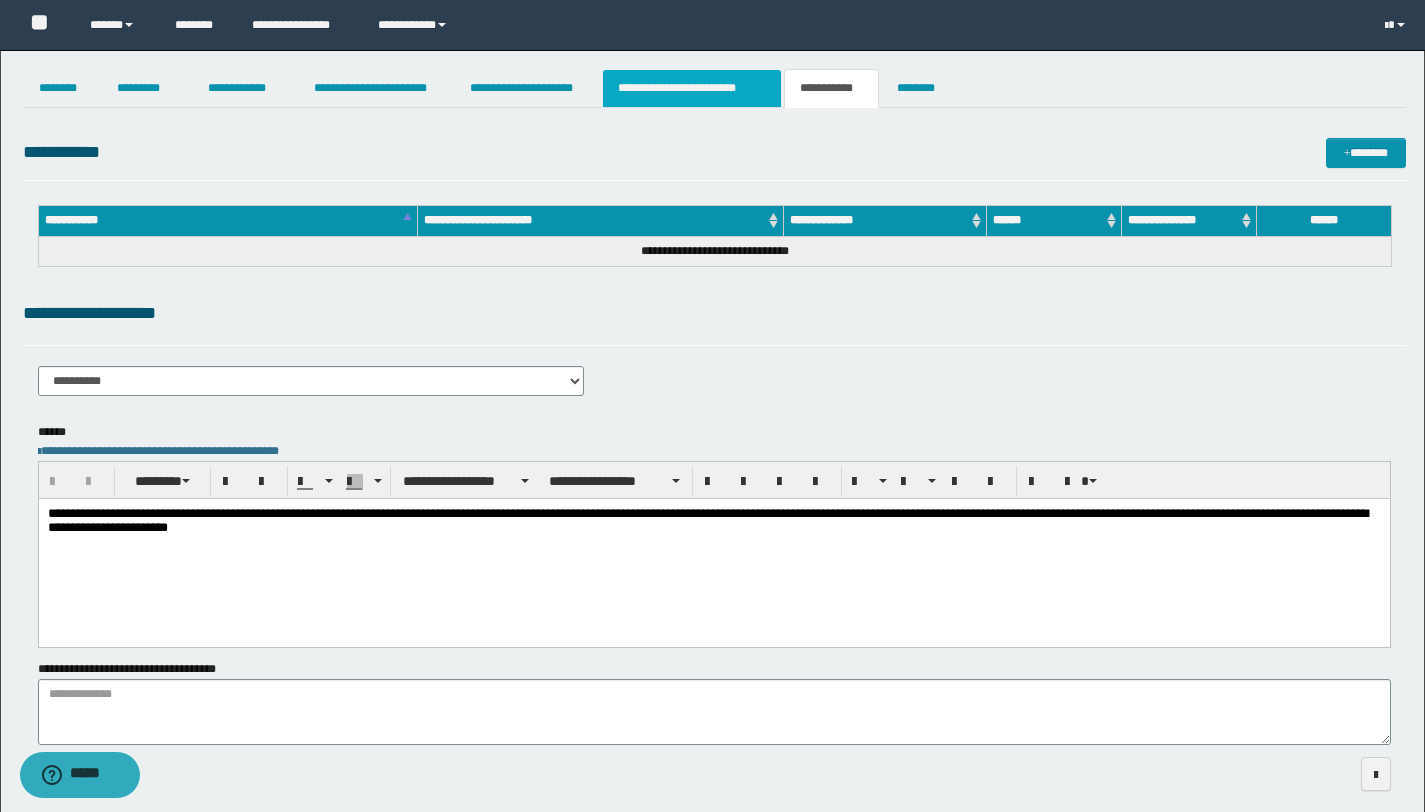 click on "**********" at bounding box center (692, 88) 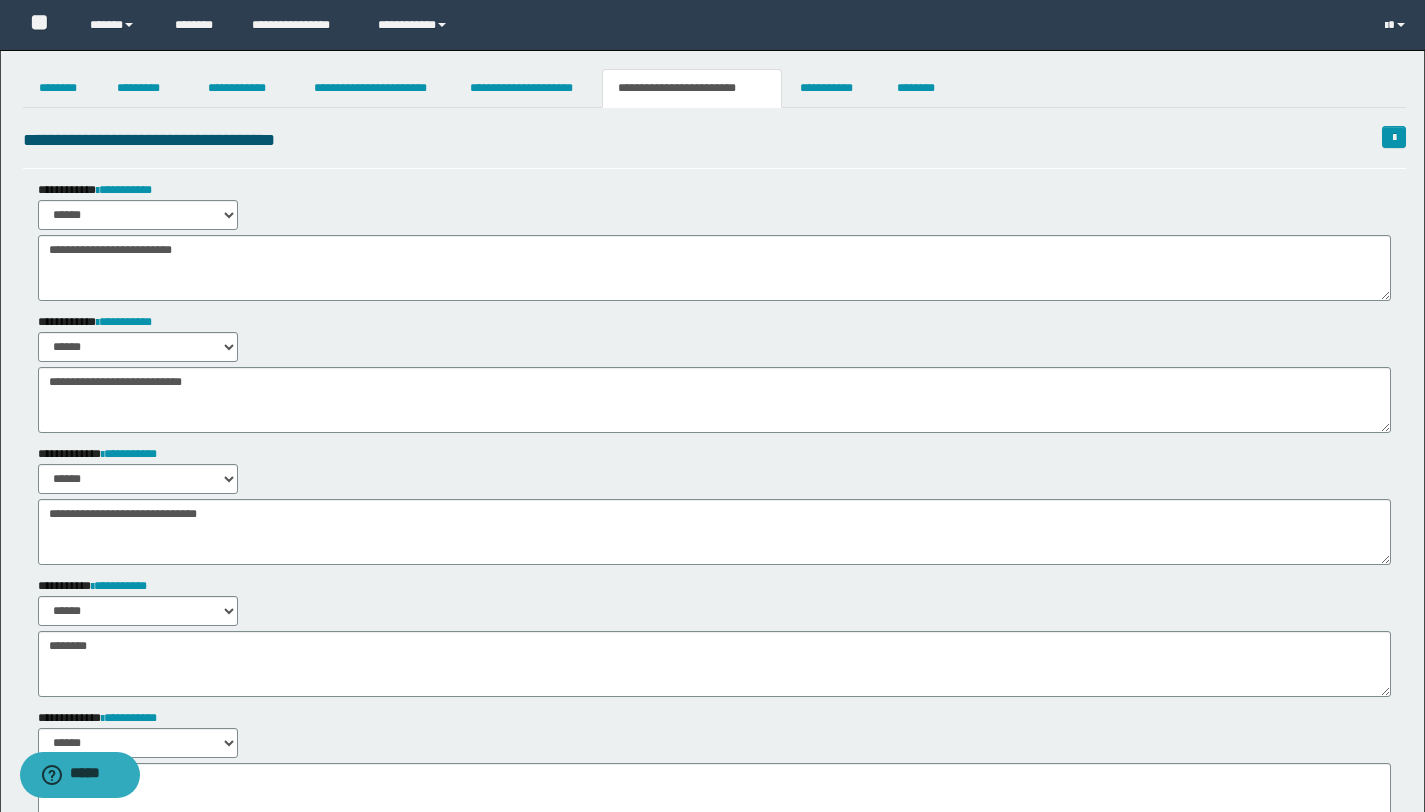 scroll, scrollTop: 488, scrollLeft: 0, axis: vertical 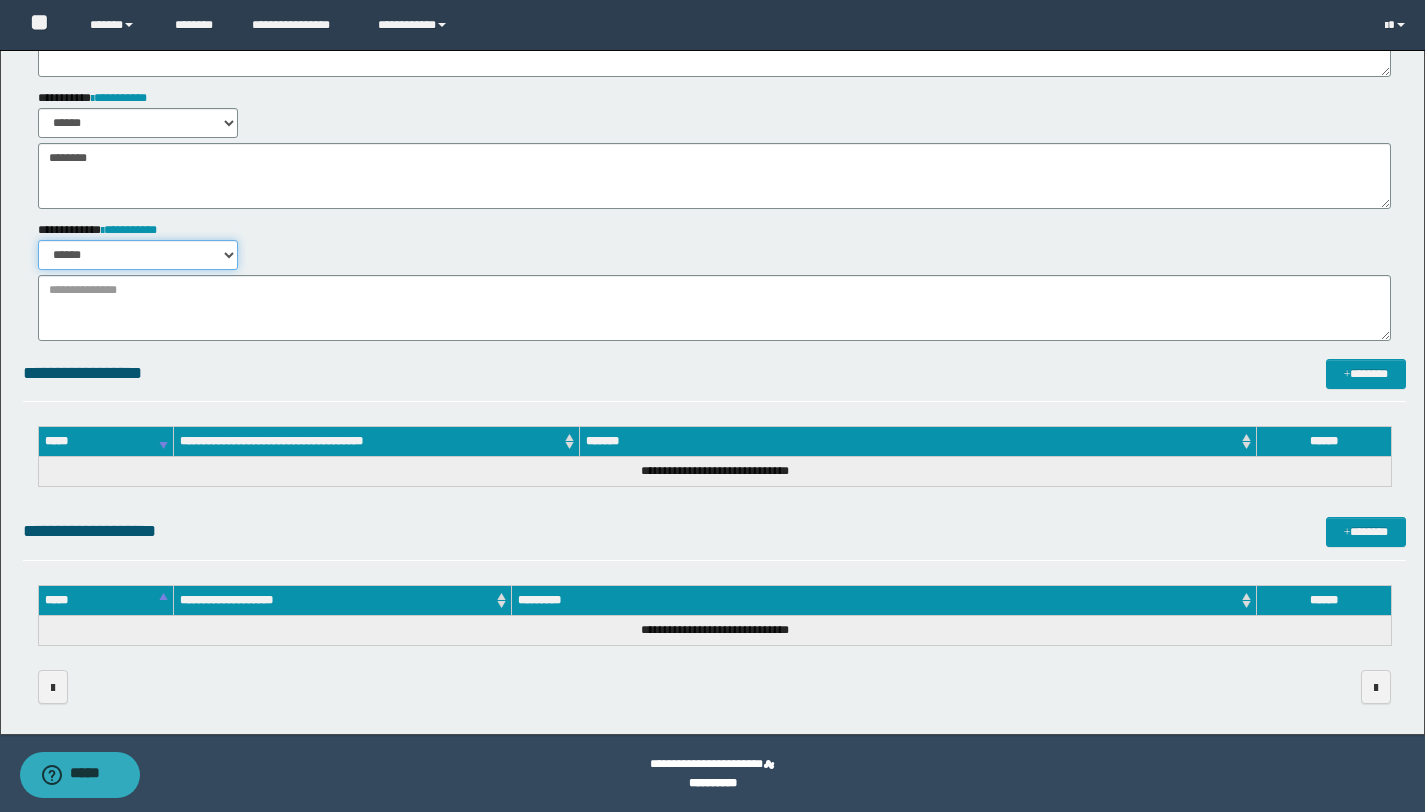 click on "******
*******" at bounding box center (138, 255) 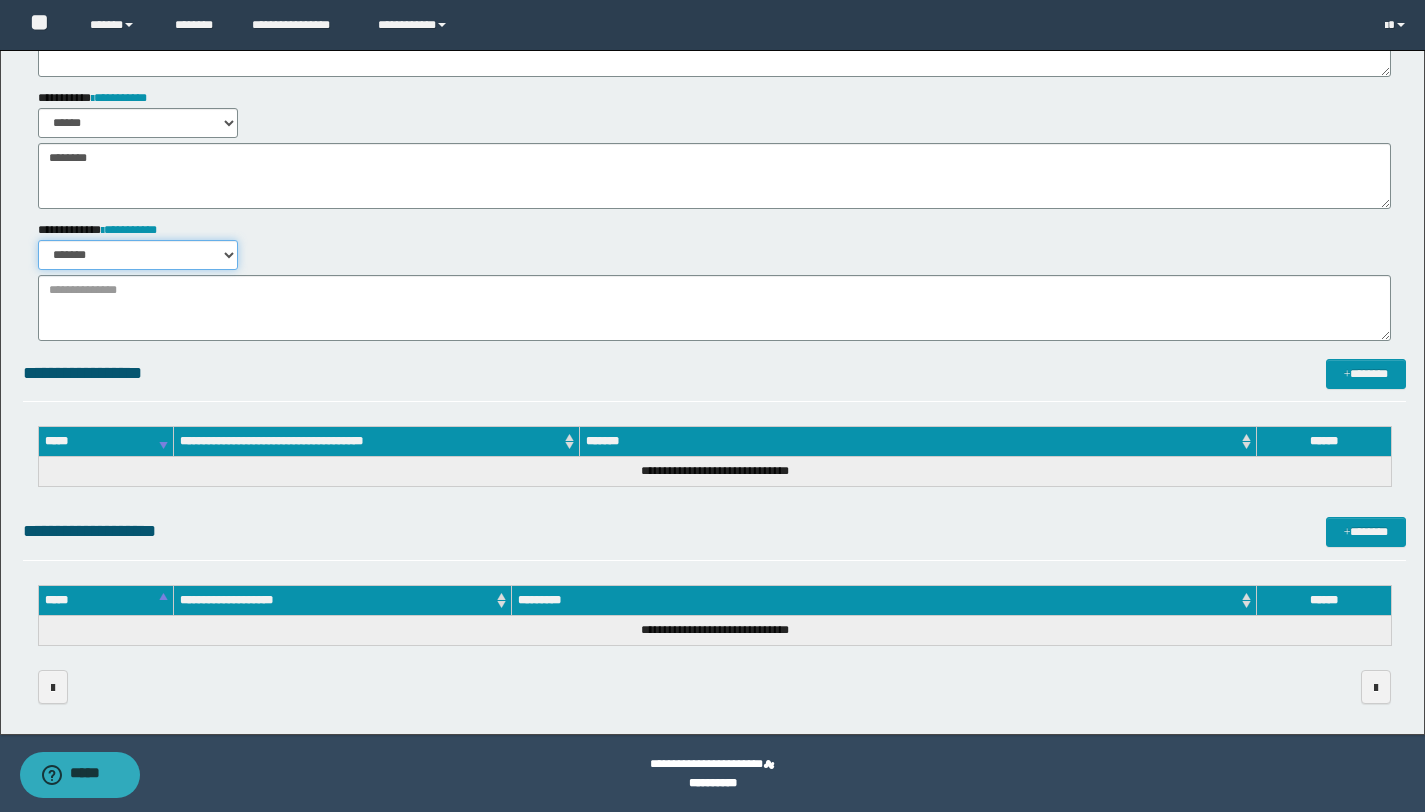 click on "******
*******" at bounding box center (138, 255) 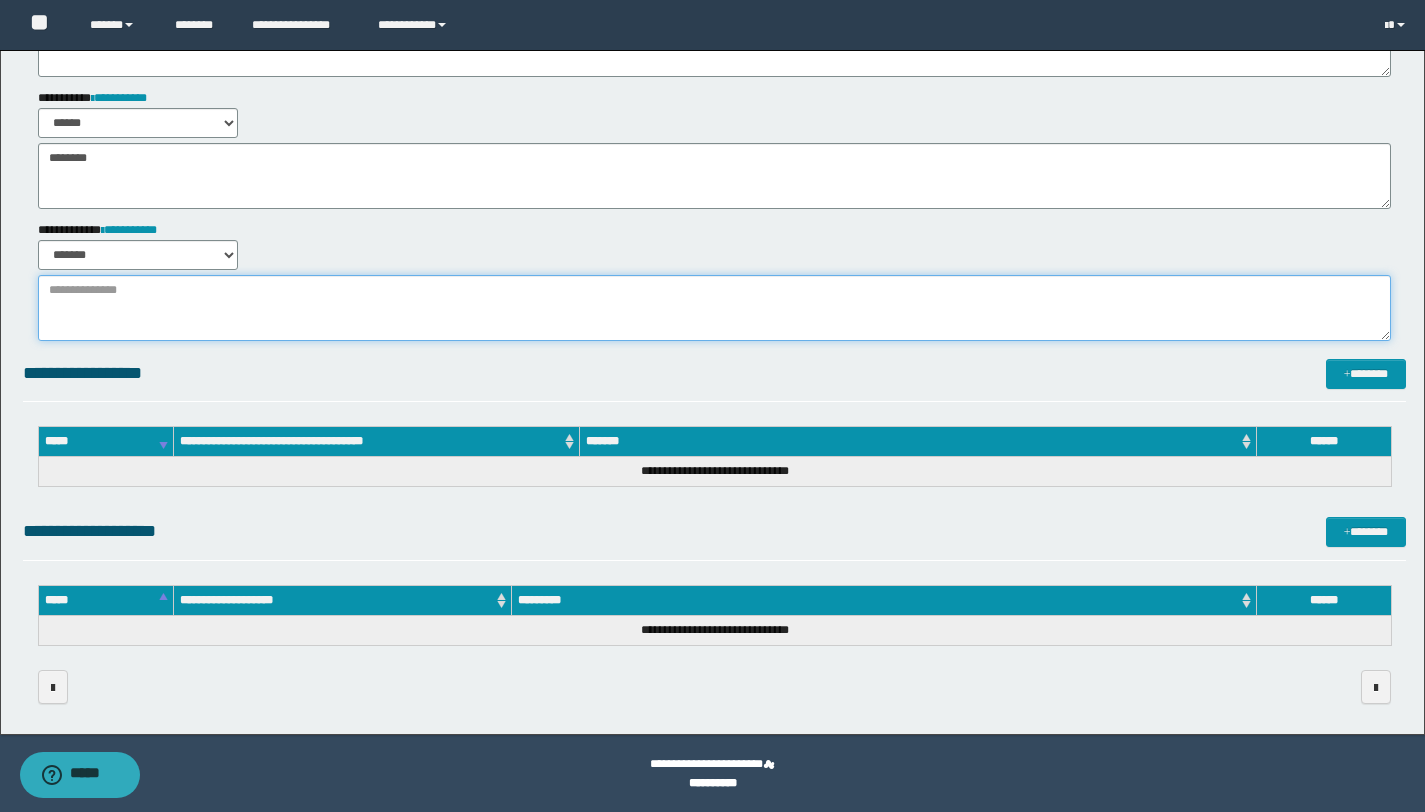 click at bounding box center [714, 308] 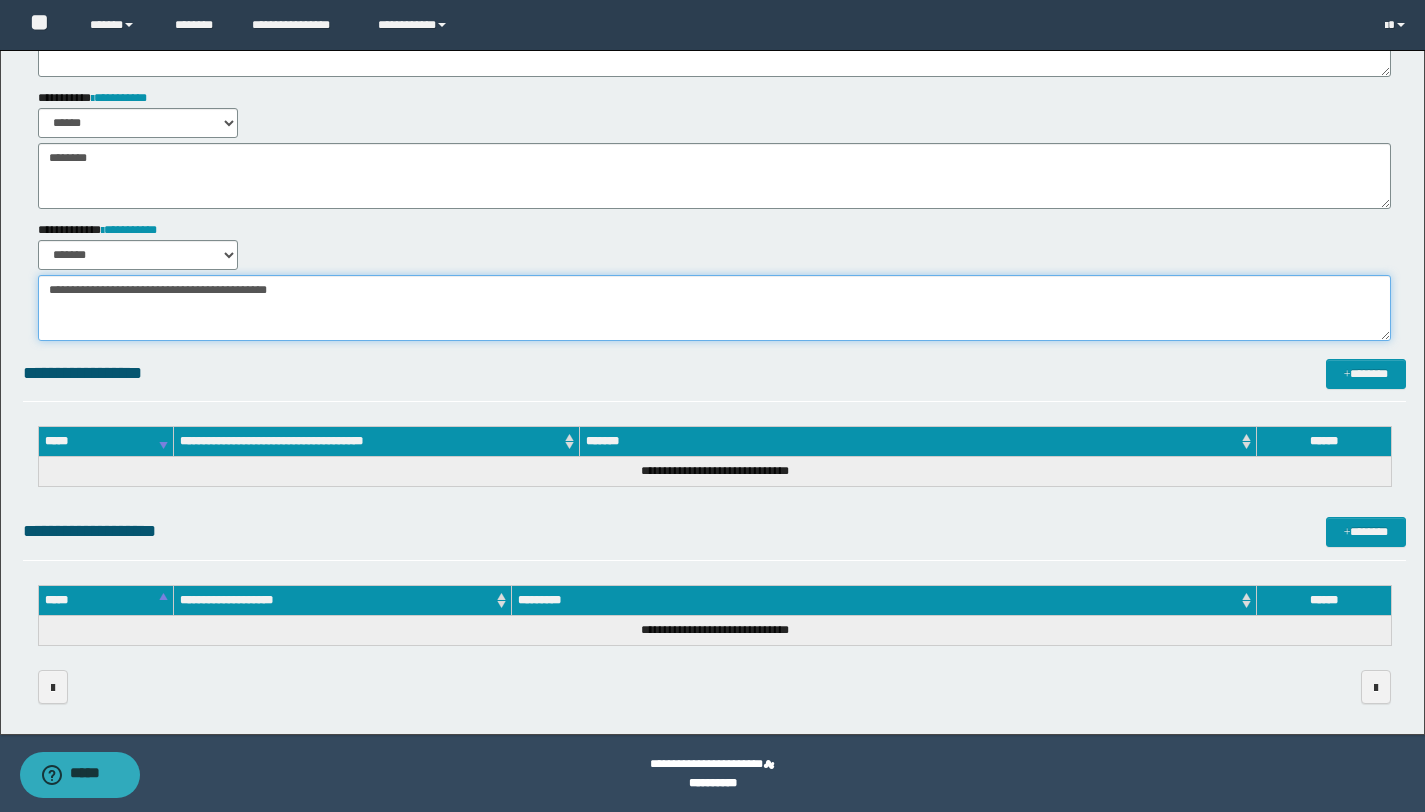 click on "**********" at bounding box center (714, 308) 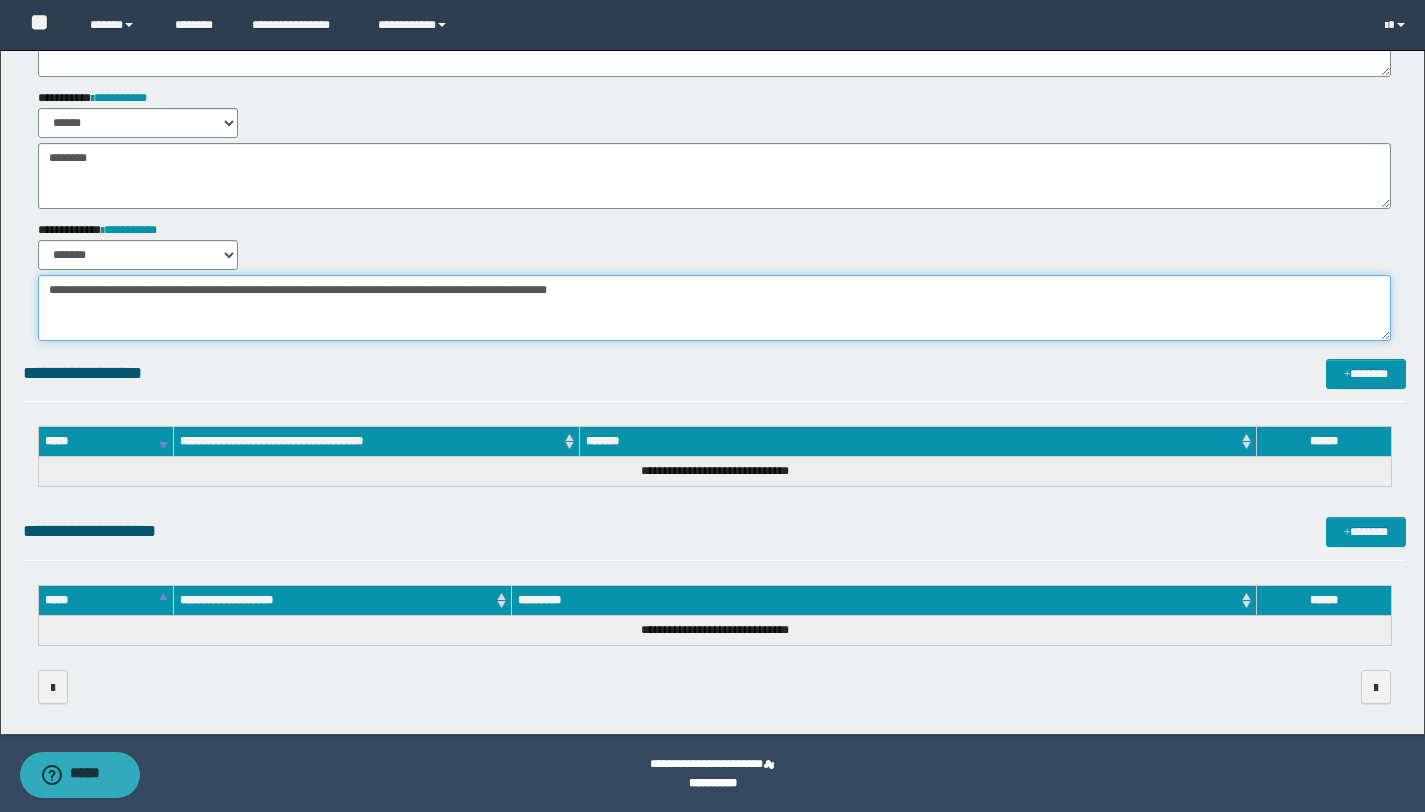 click on "**********" at bounding box center (714, 308) 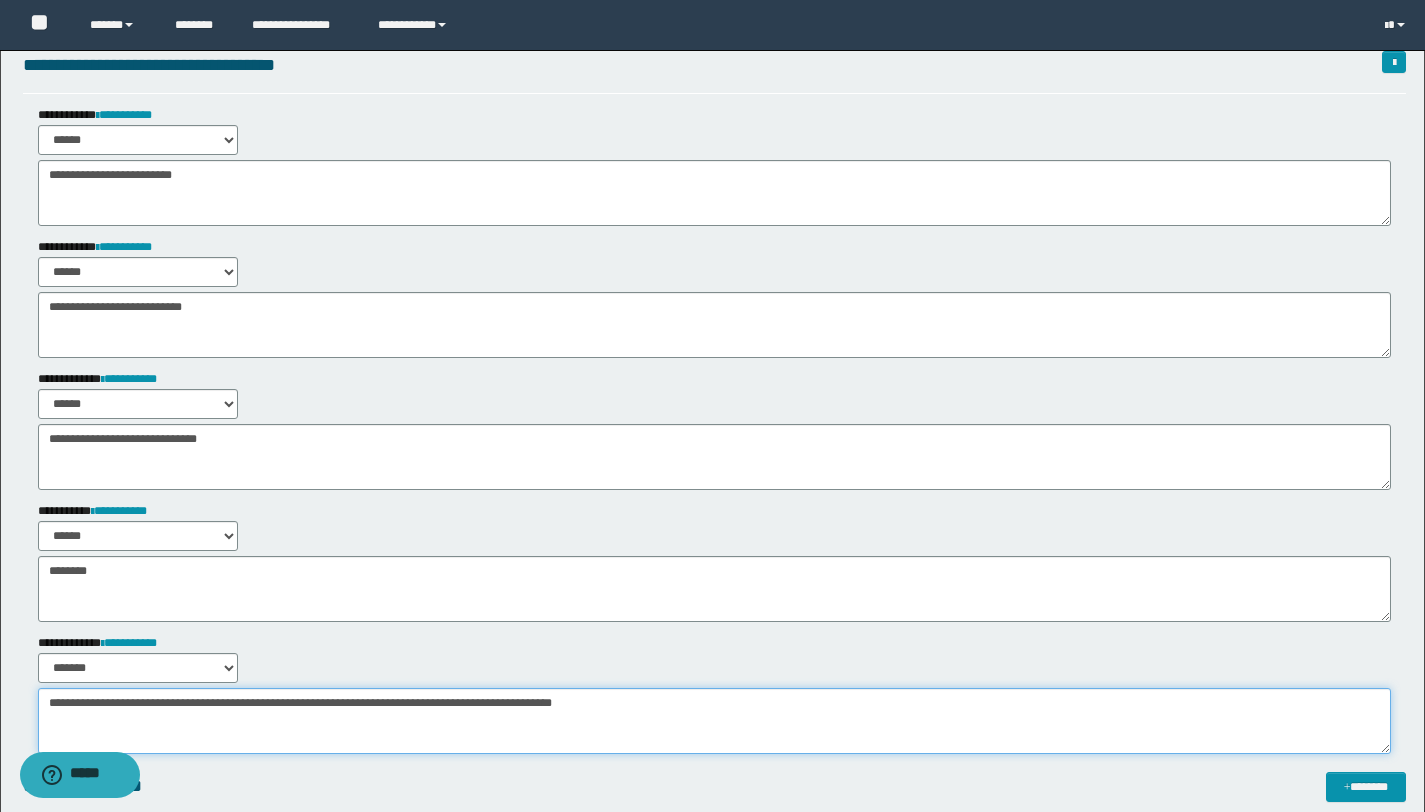 scroll, scrollTop: 4, scrollLeft: 0, axis: vertical 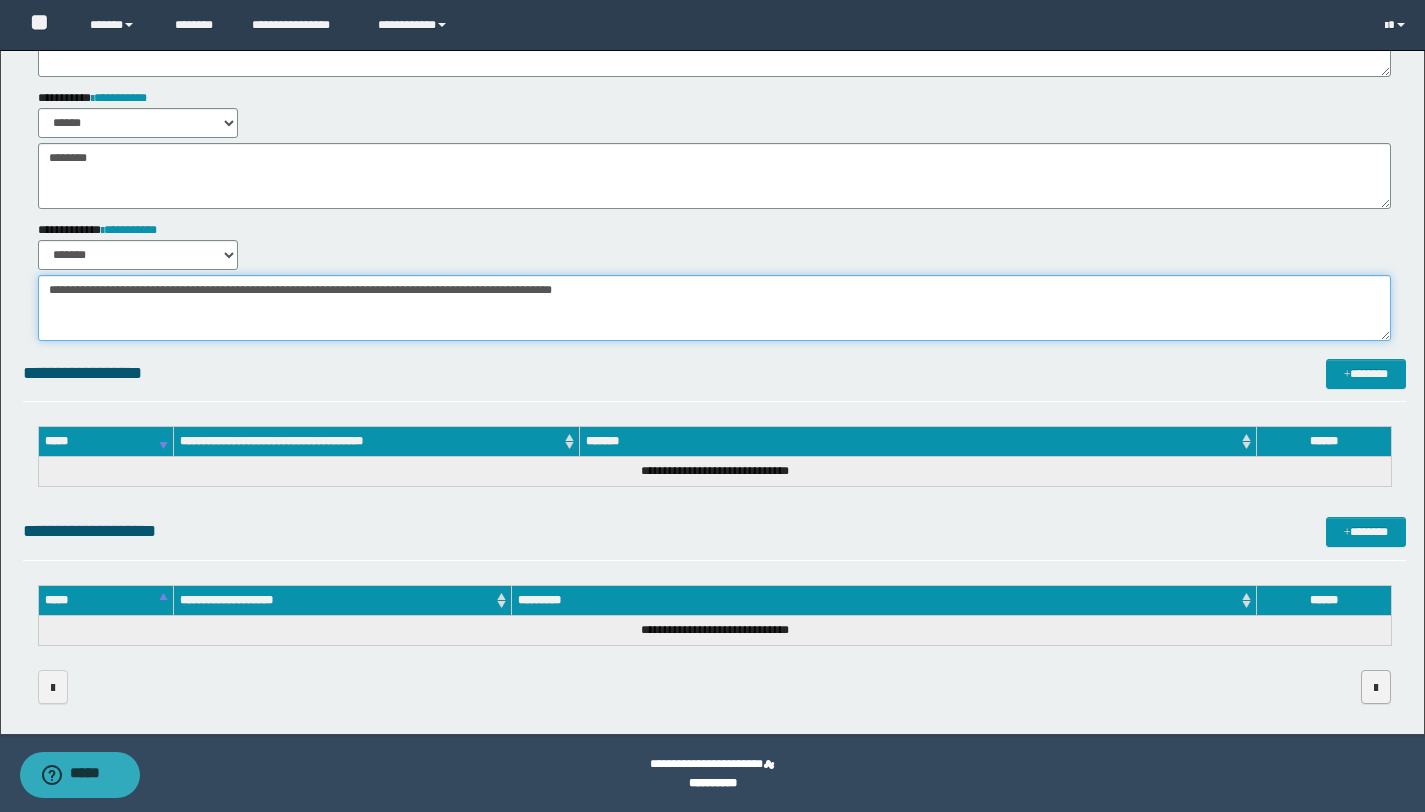 type on "**********" 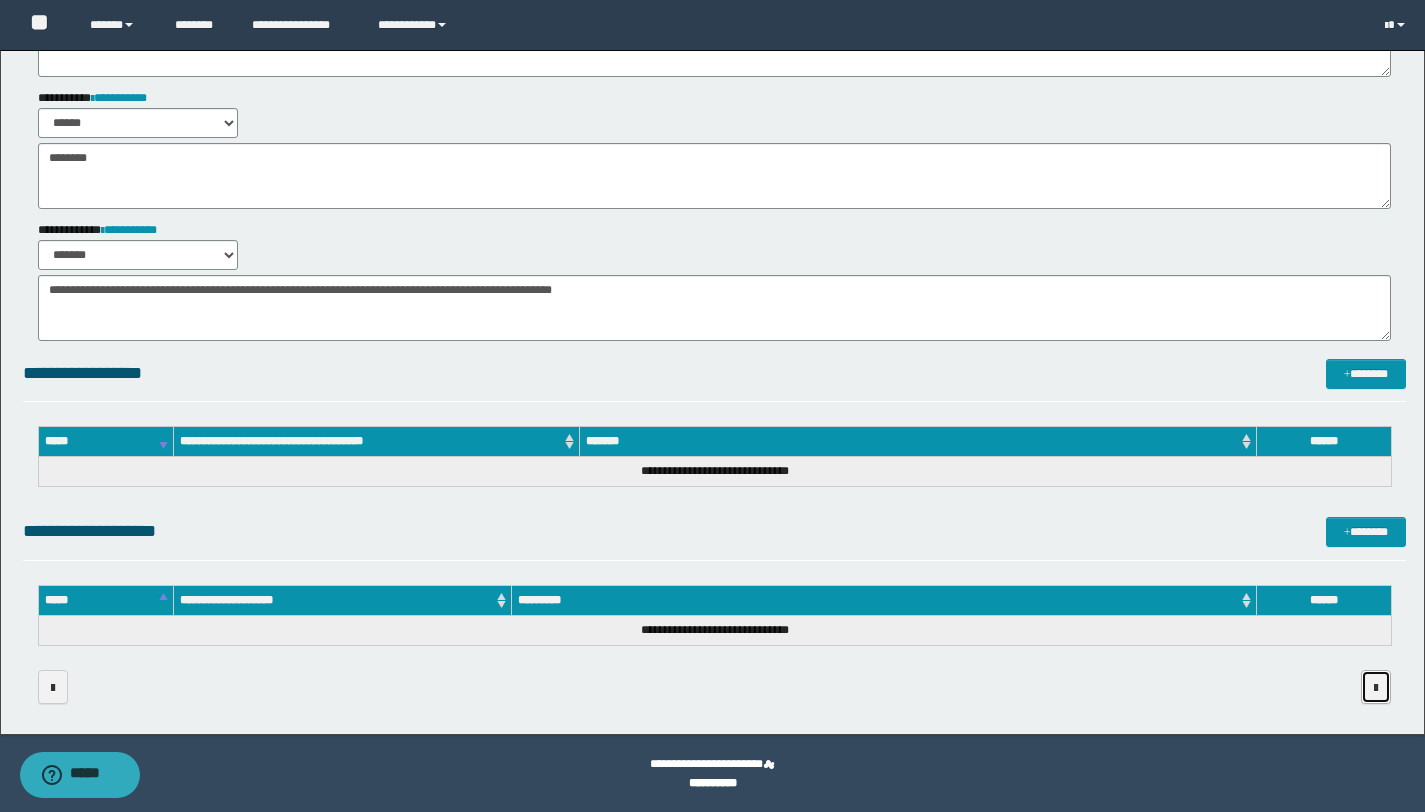 click at bounding box center [1376, 688] 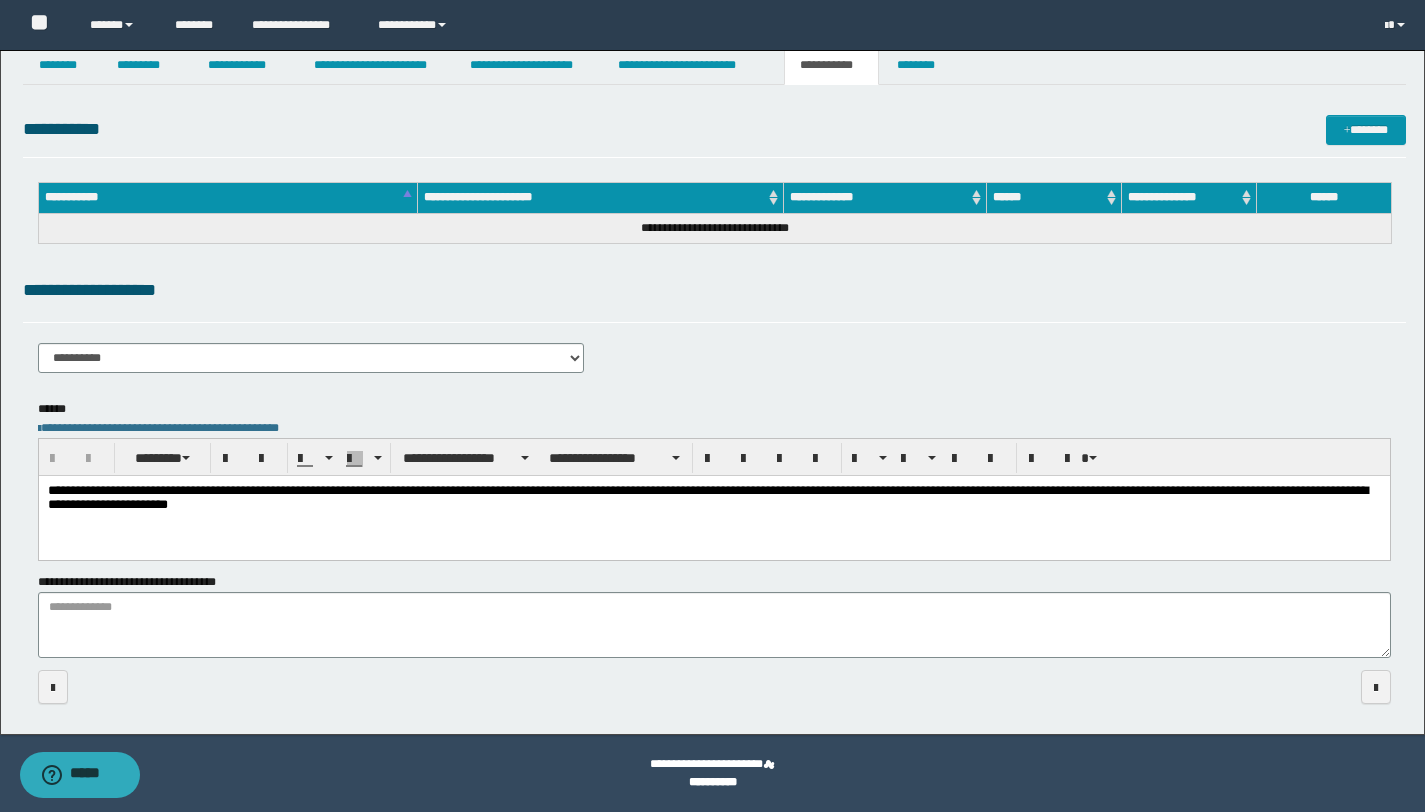 scroll, scrollTop: 23, scrollLeft: 0, axis: vertical 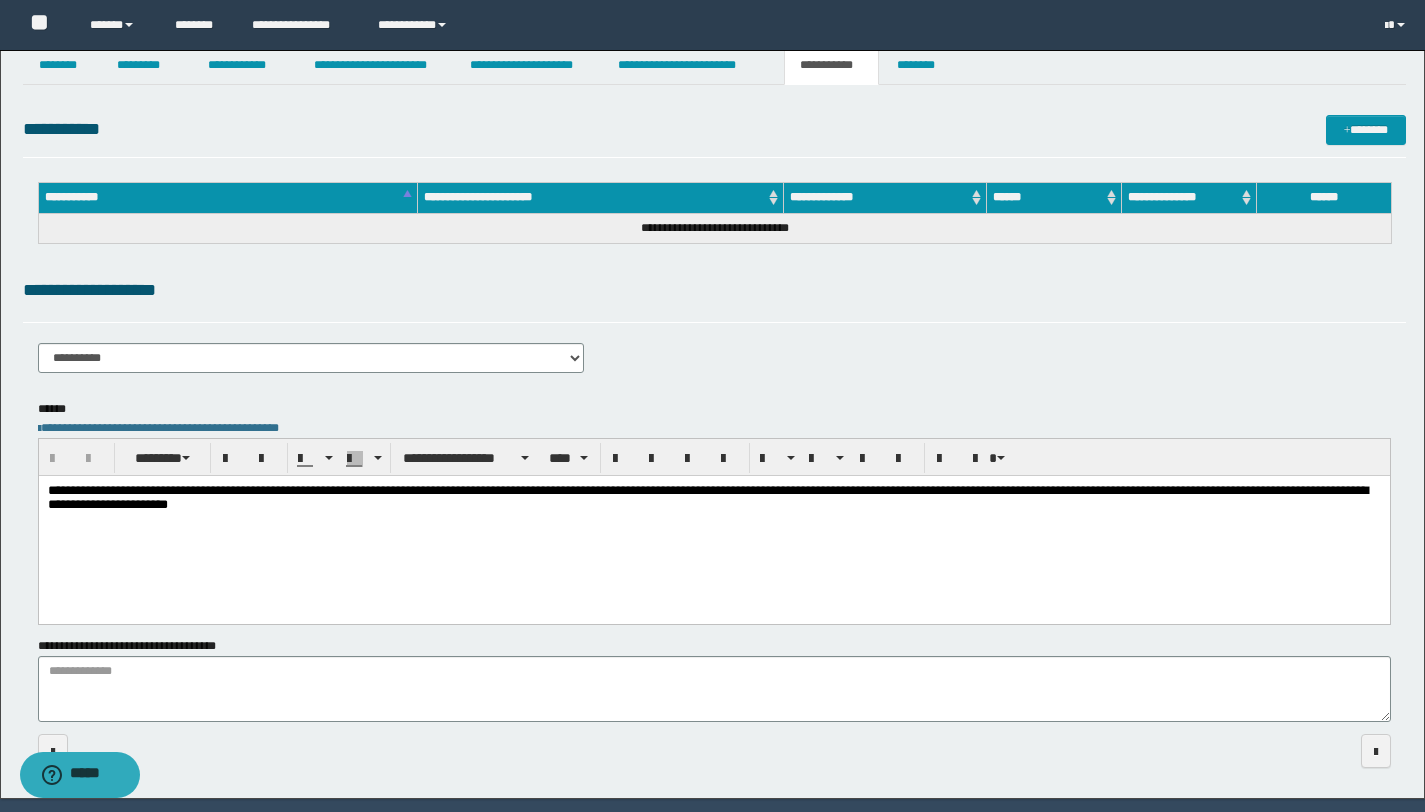 type 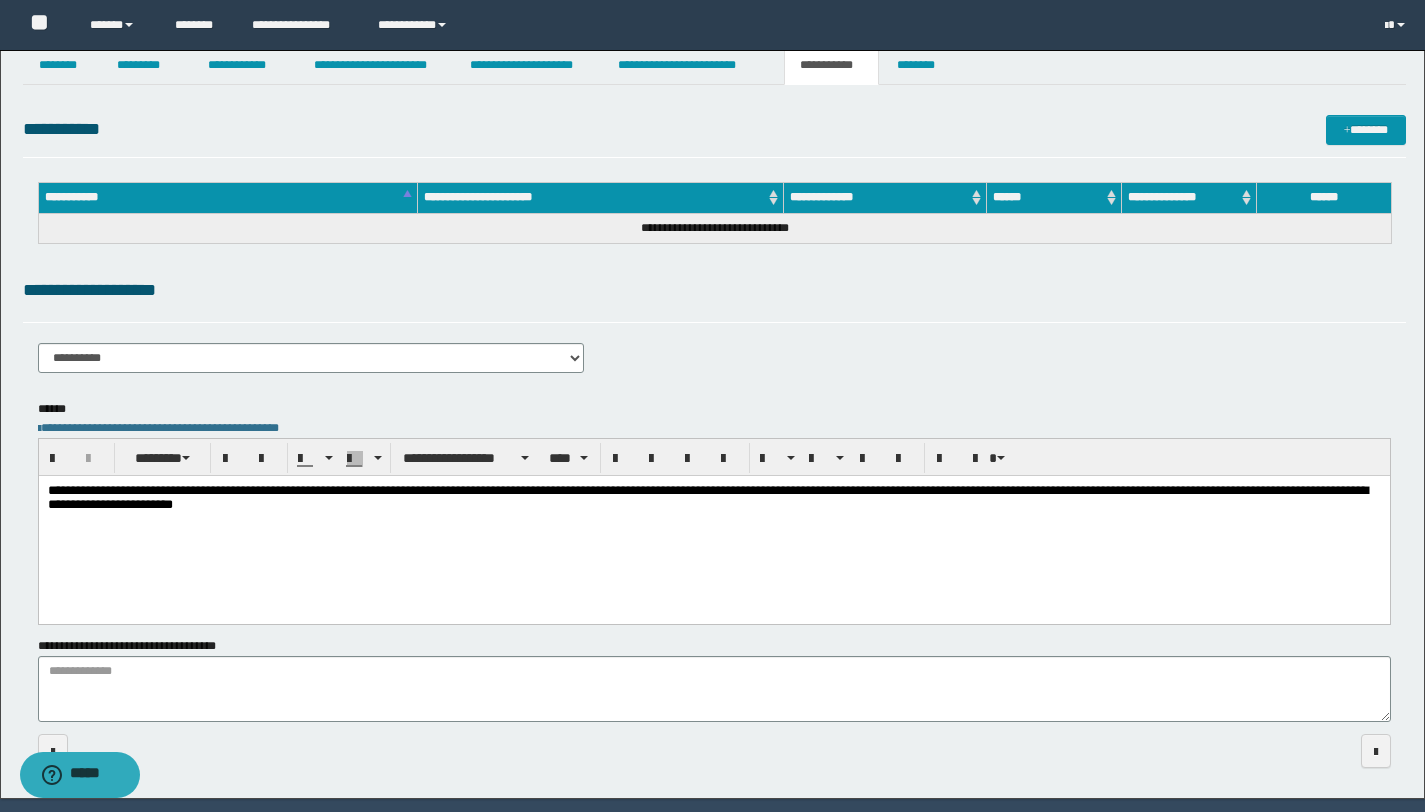 click on "**********" at bounding box center (713, 522) 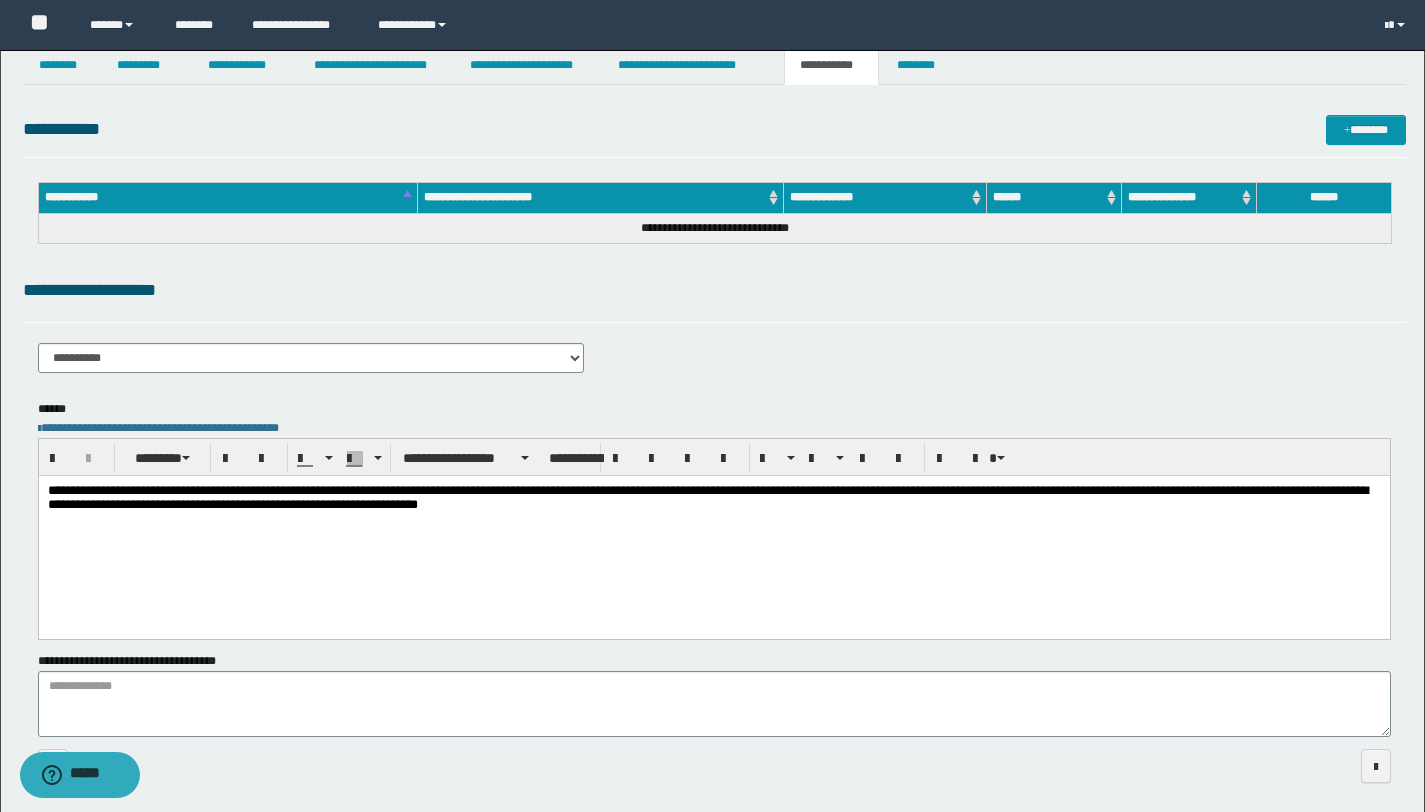click on "**********" at bounding box center [714, 439] 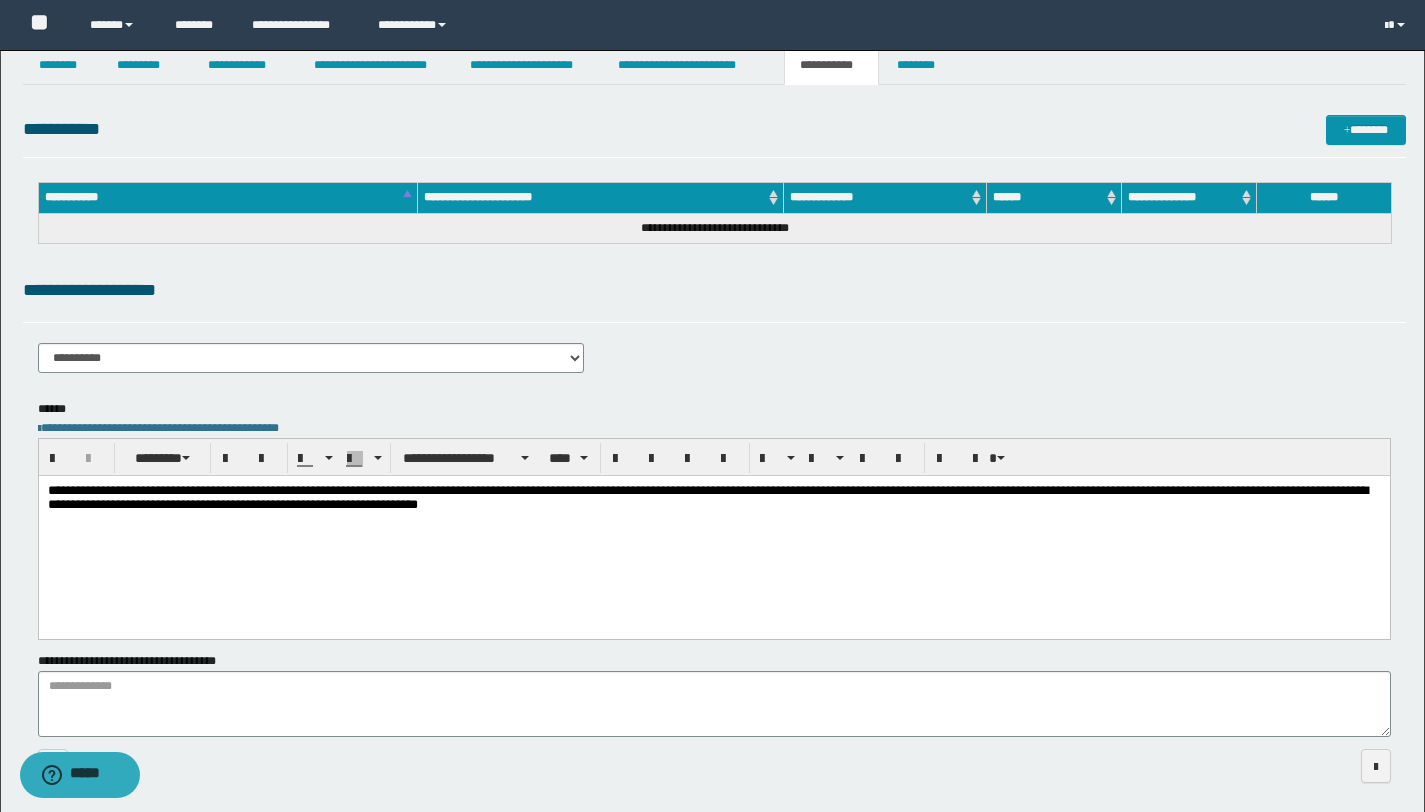 click on "**********" at bounding box center (713, 497) 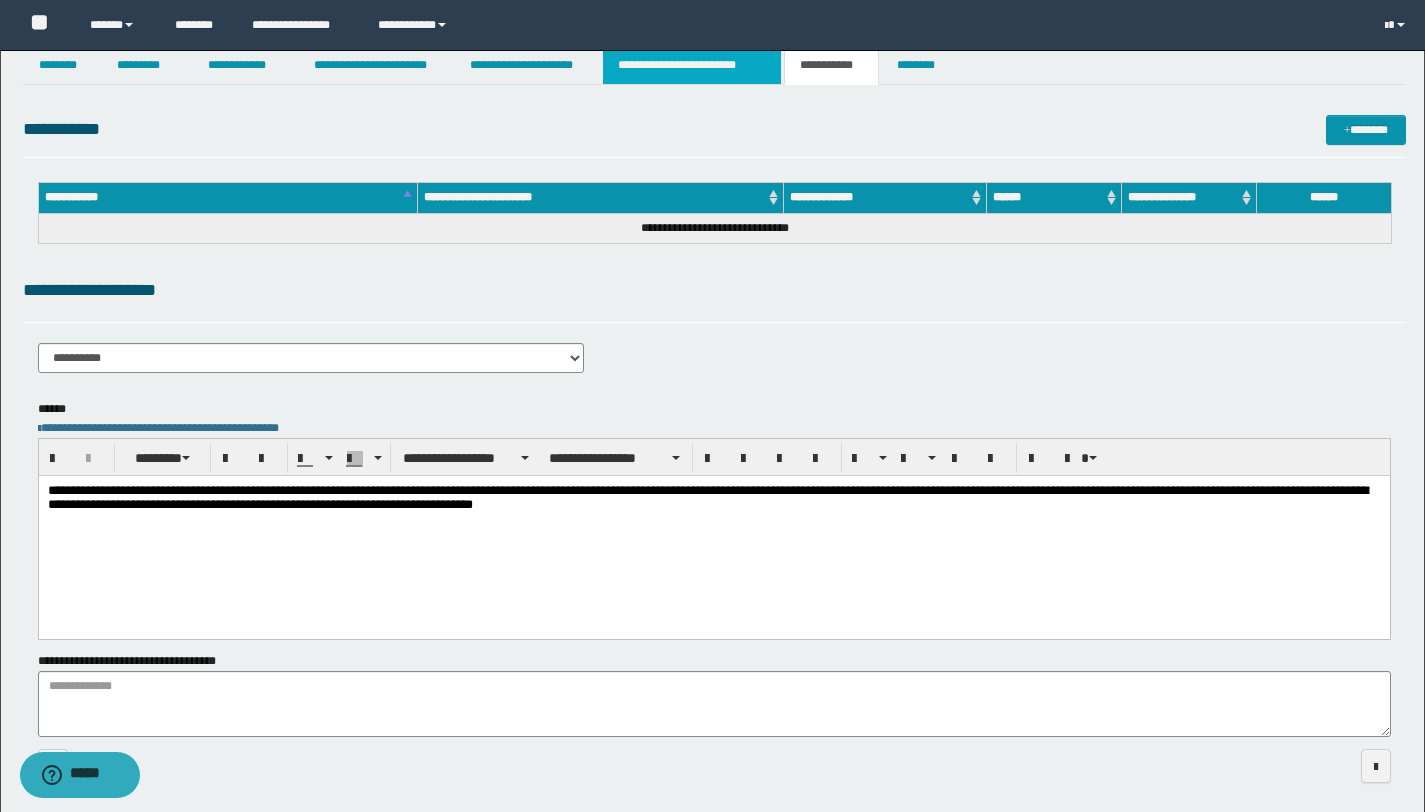 click on "**********" at bounding box center [692, 65] 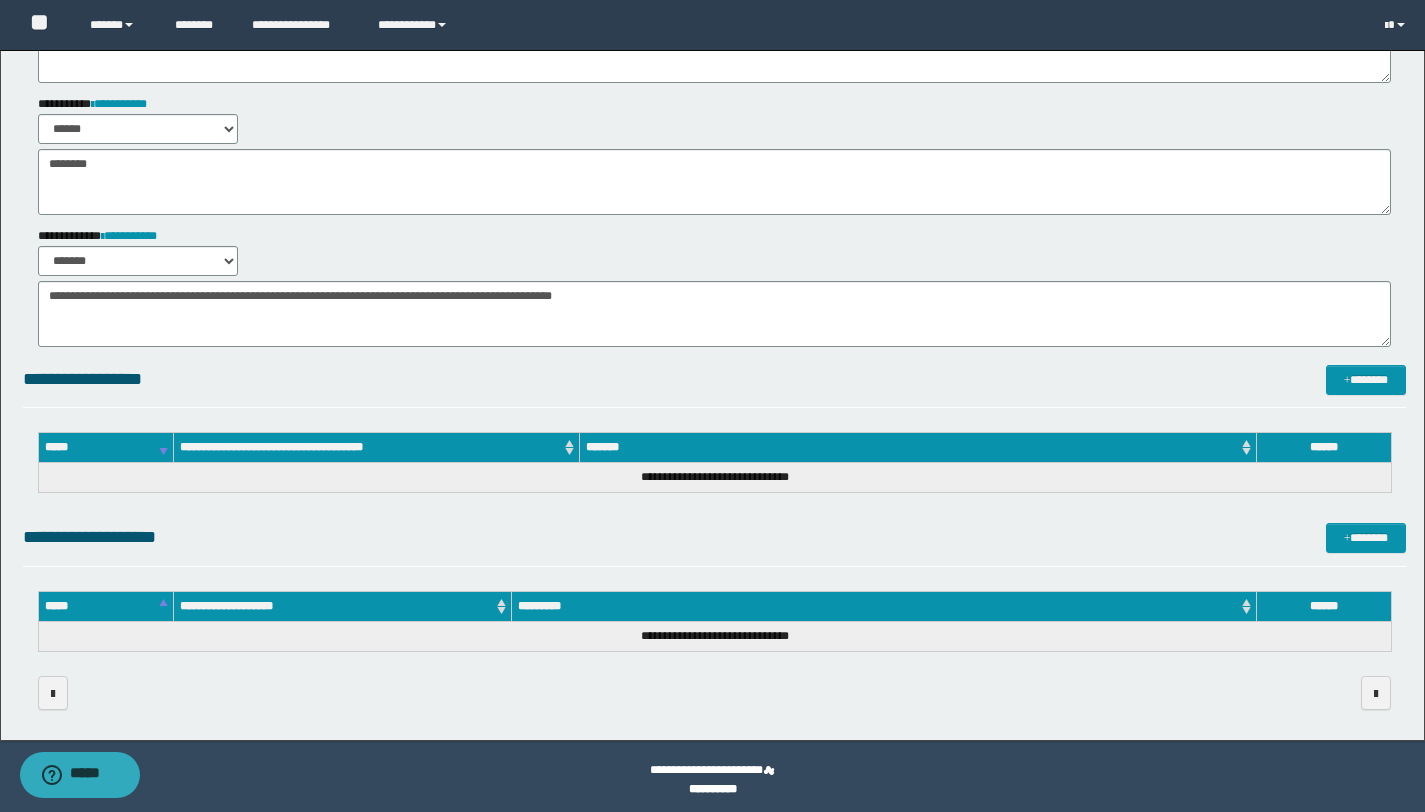 scroll, scrollTop: 488, scrollLeft: 0, axis: vertical 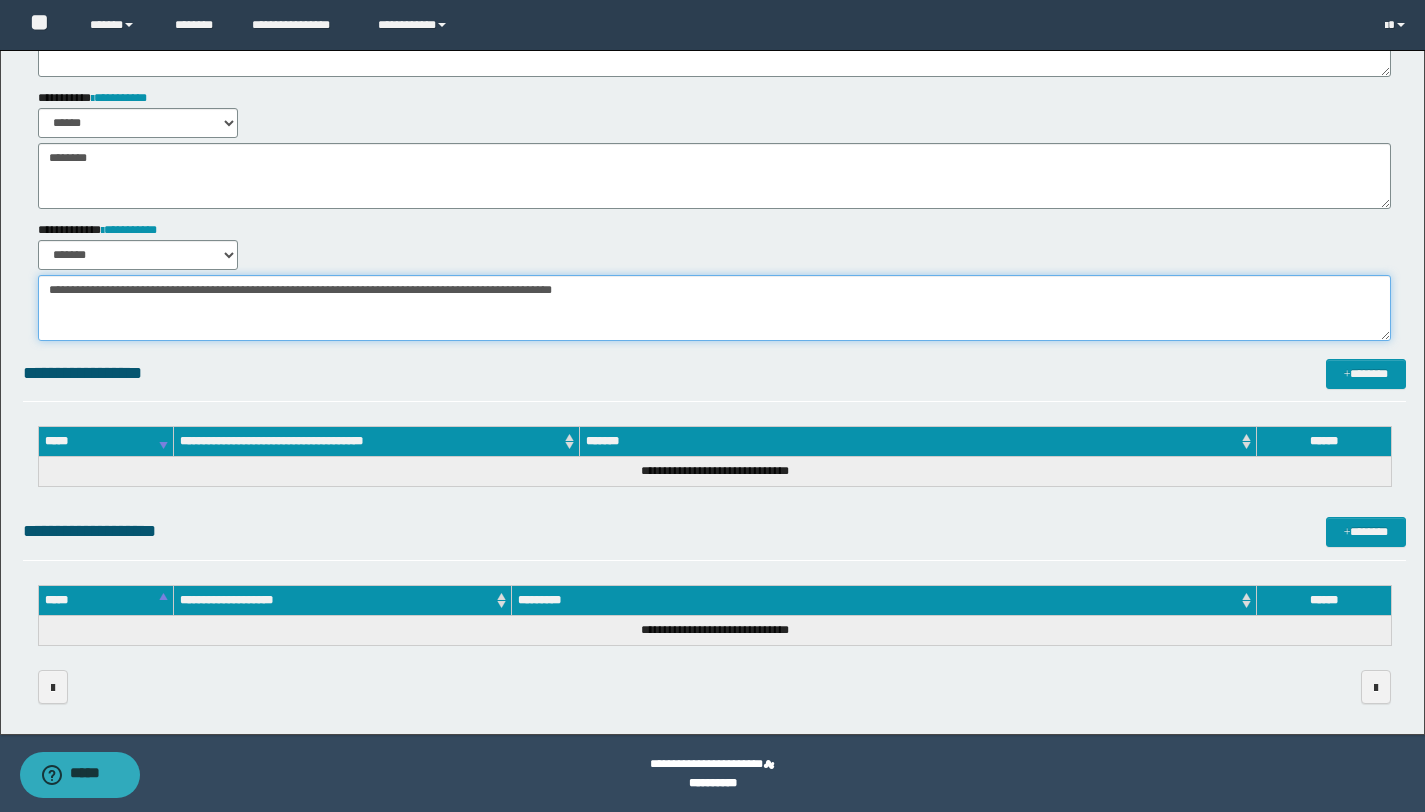 click on "**********" at bounding box center [714, 308] 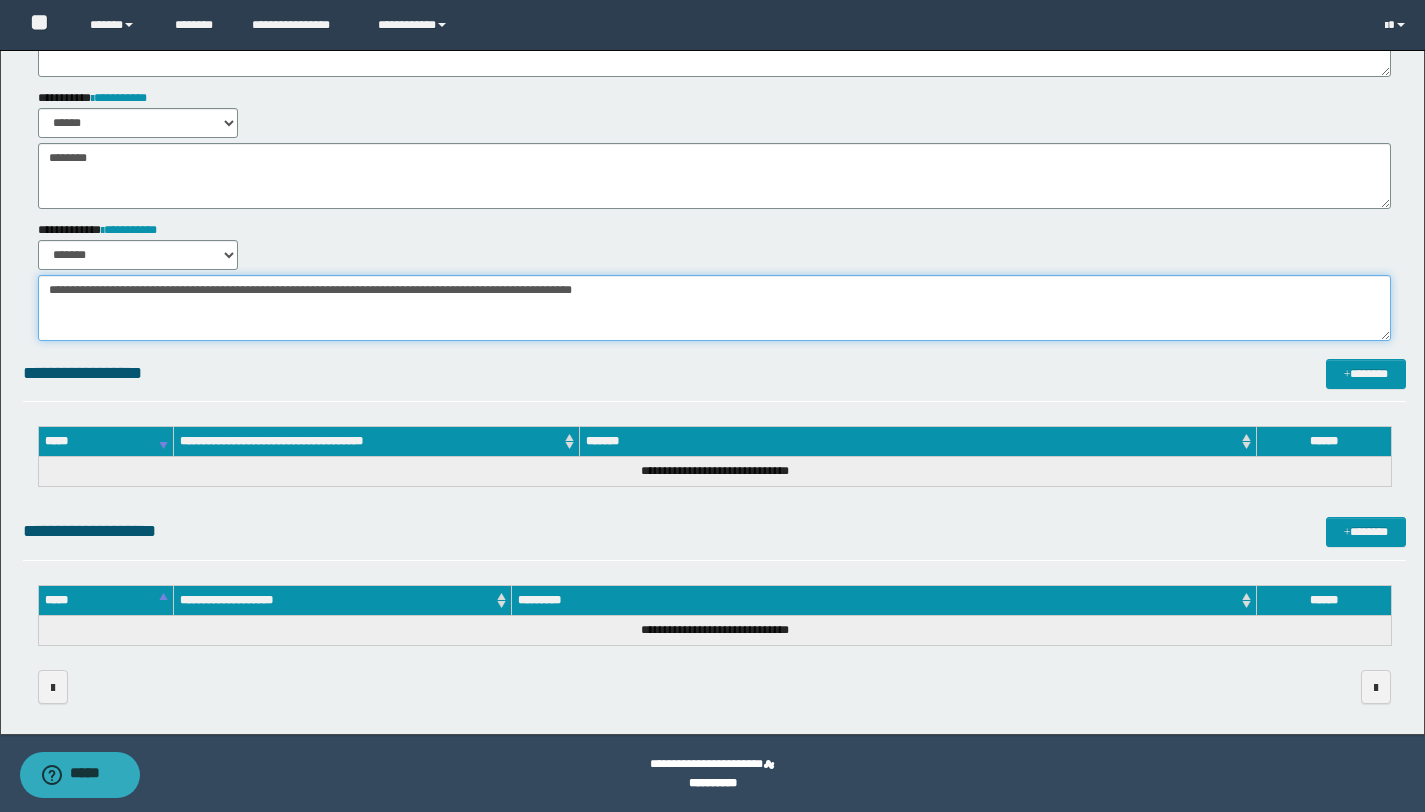 type on "**********" 